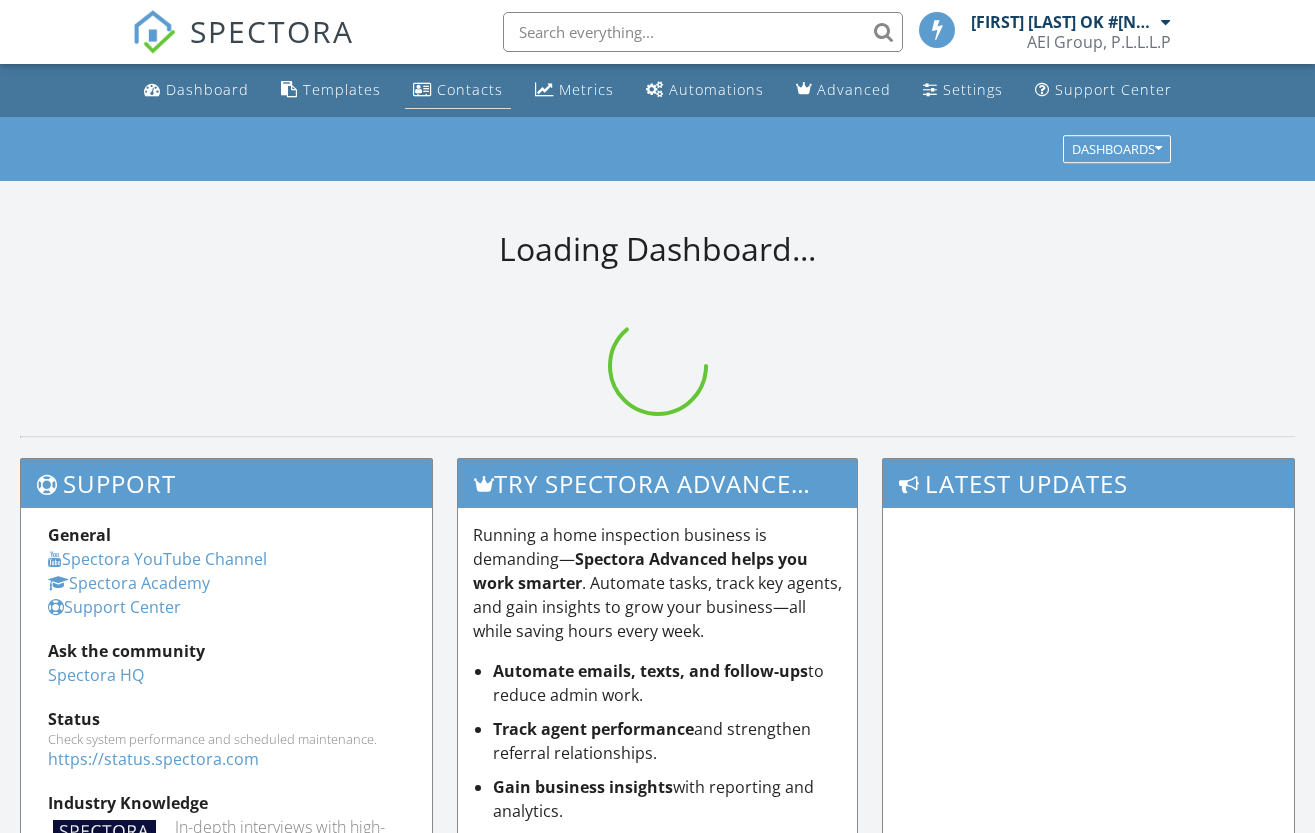 scroll, scrollTop: 0, scrollLeft: 0, axis: both 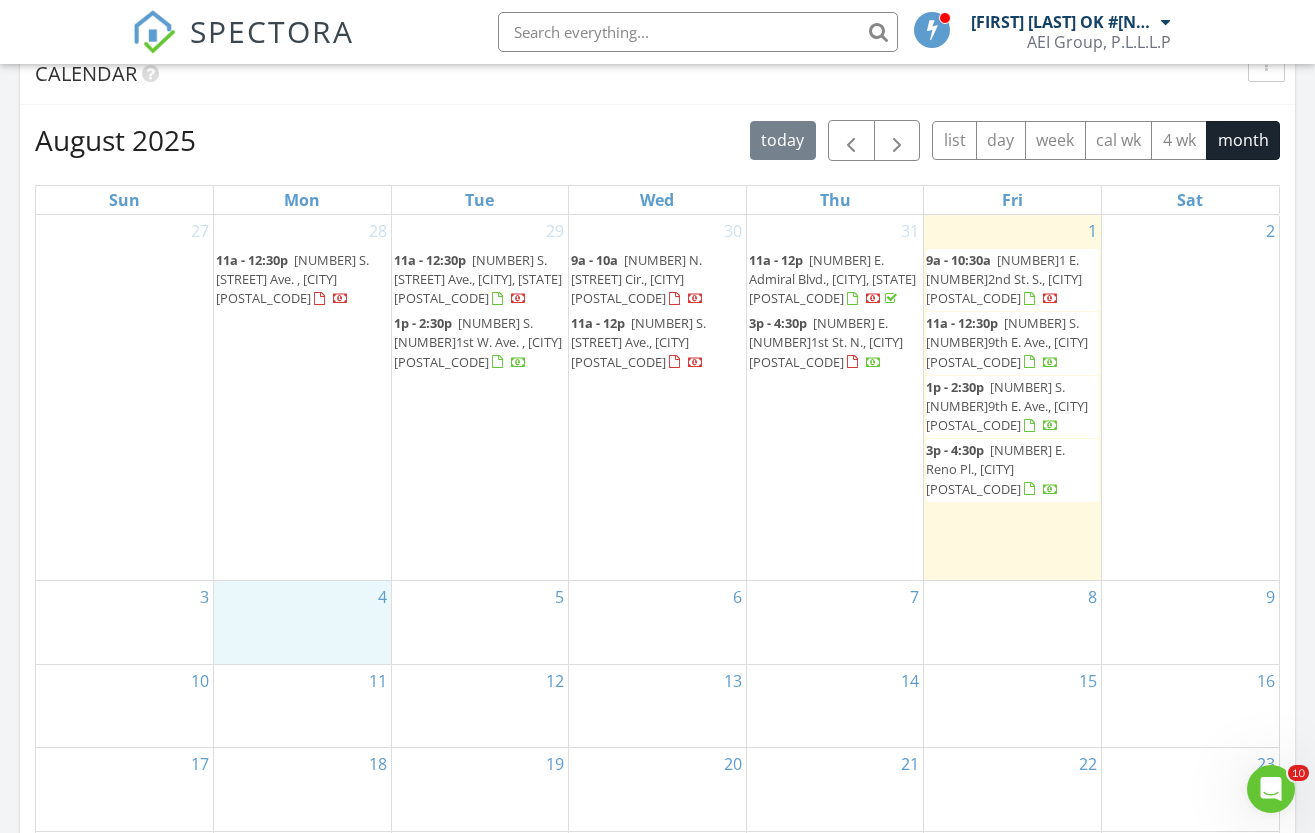 click on "4" at bounding box center [302, 622] 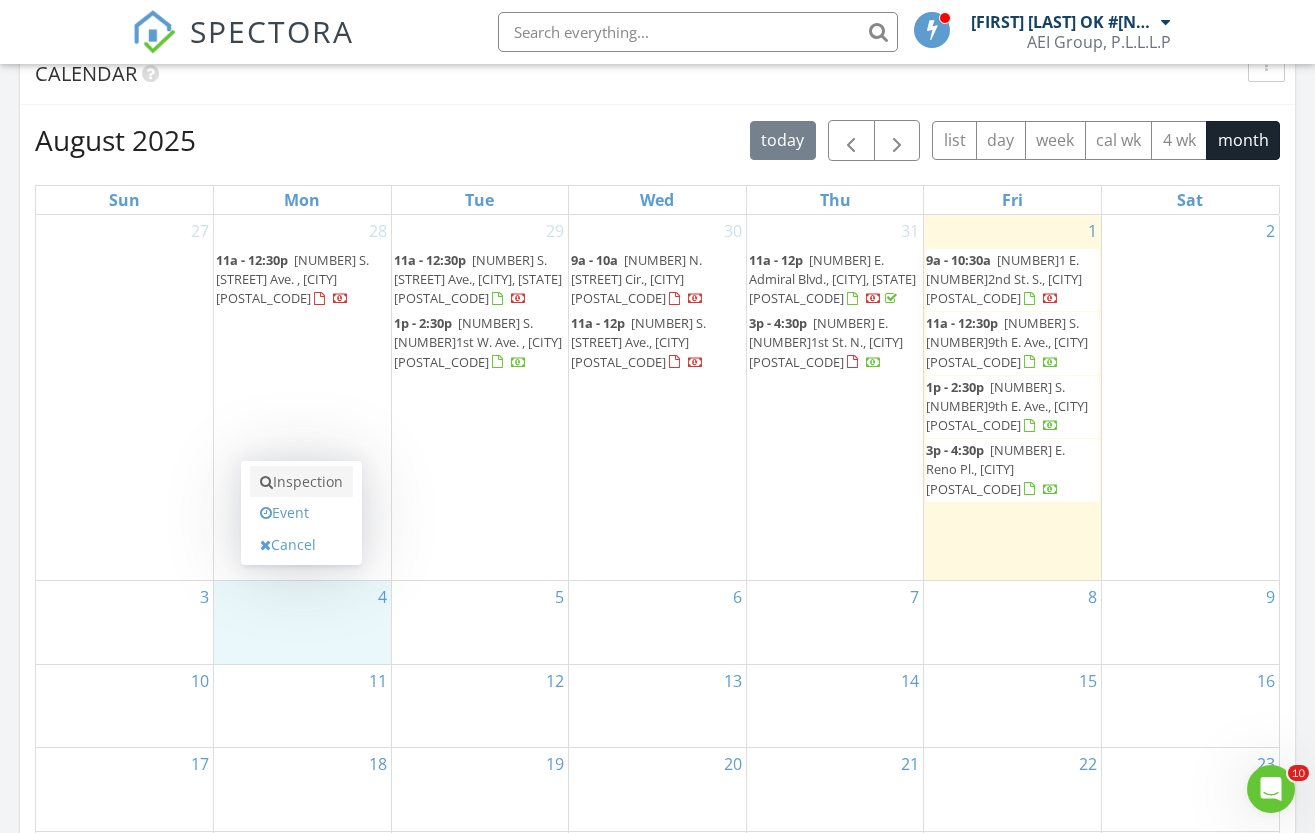click on "Inspection" at bounding box center [301, 482] 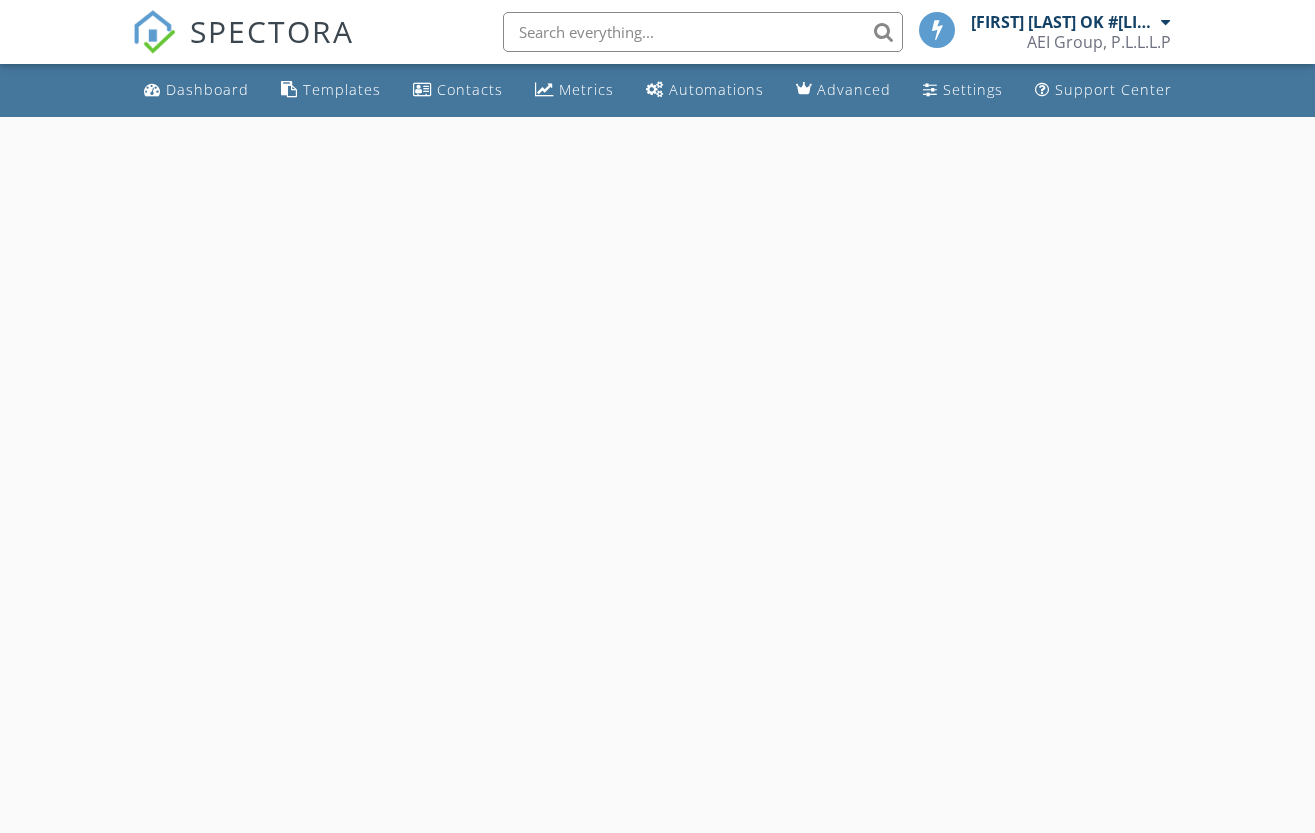 scroll, scrollTop: 0, scrollLeft: 0, axis: both 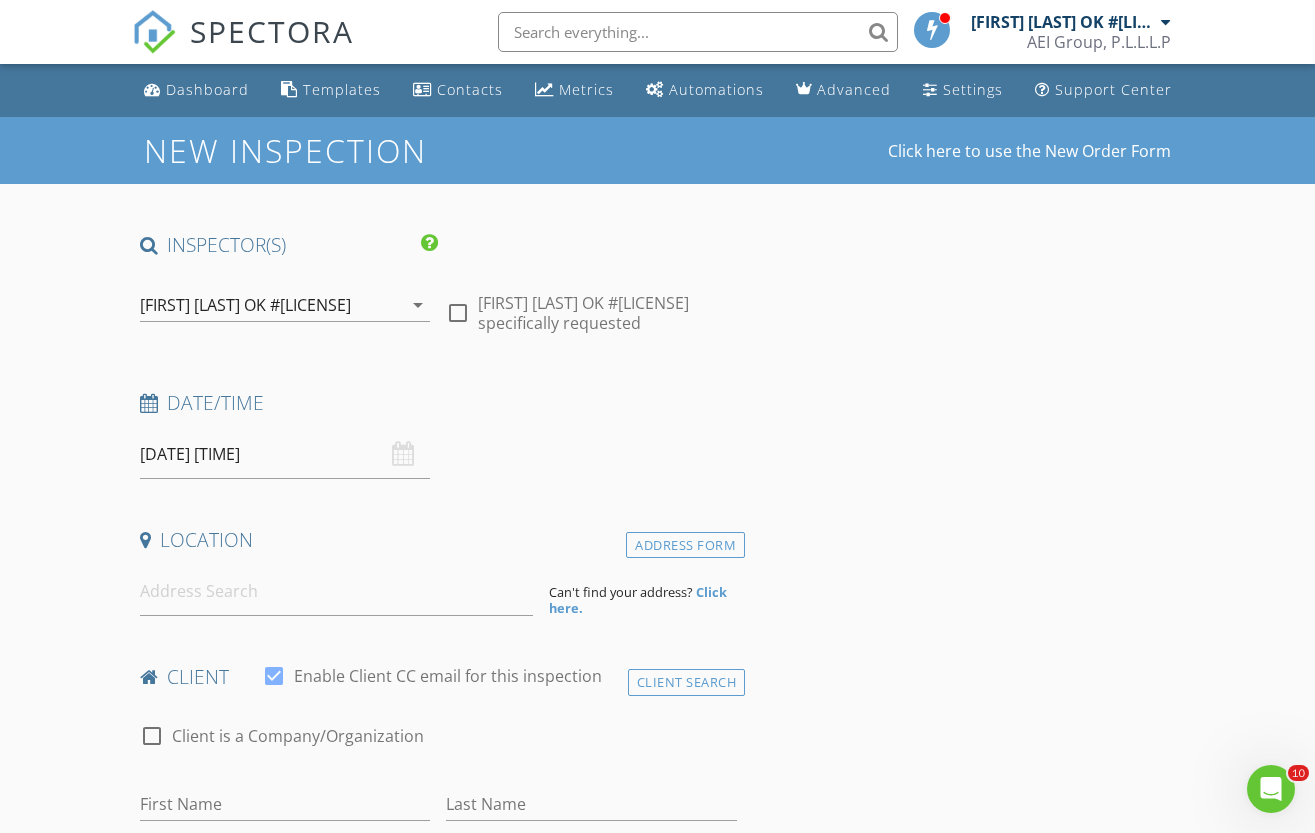 click on "08/04/2025 8:00 AM" at bounding box center (285, 454) 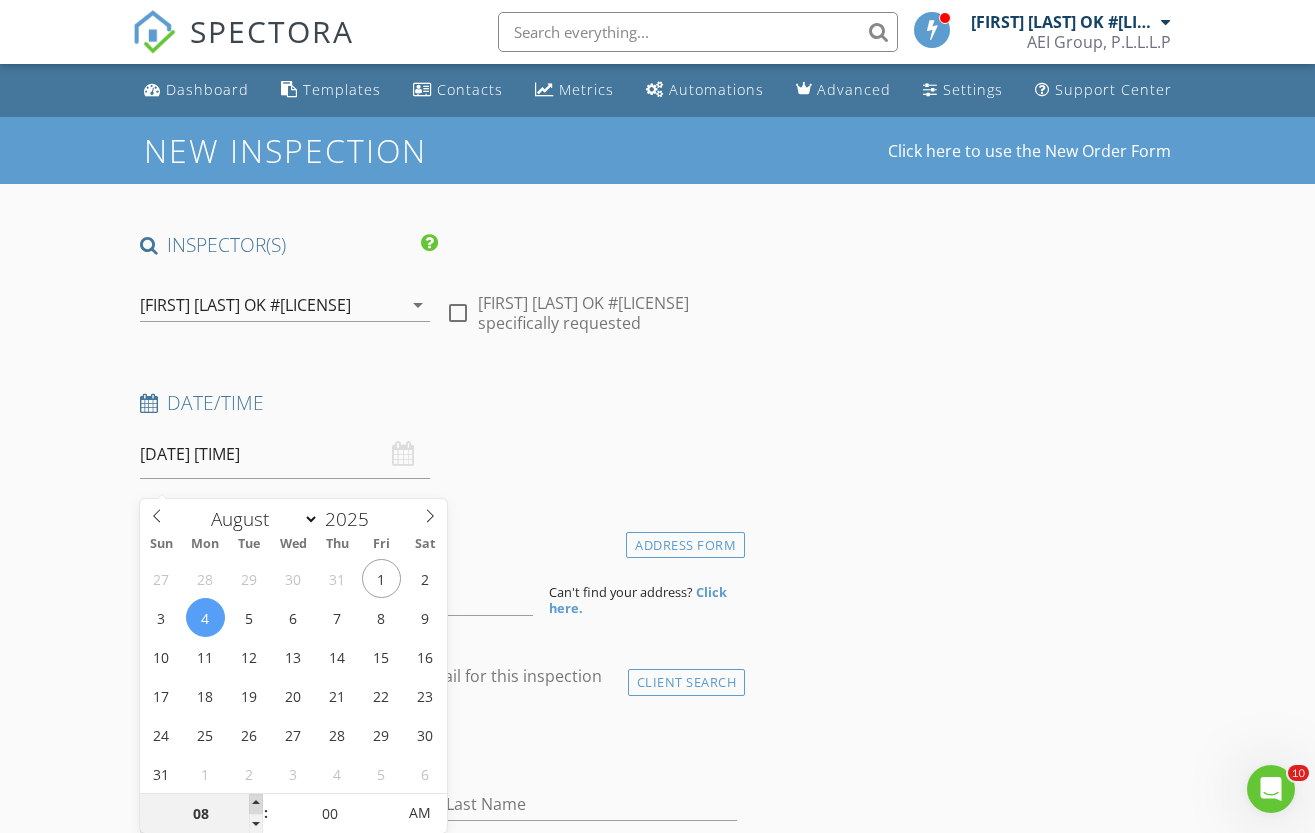 type on "09" 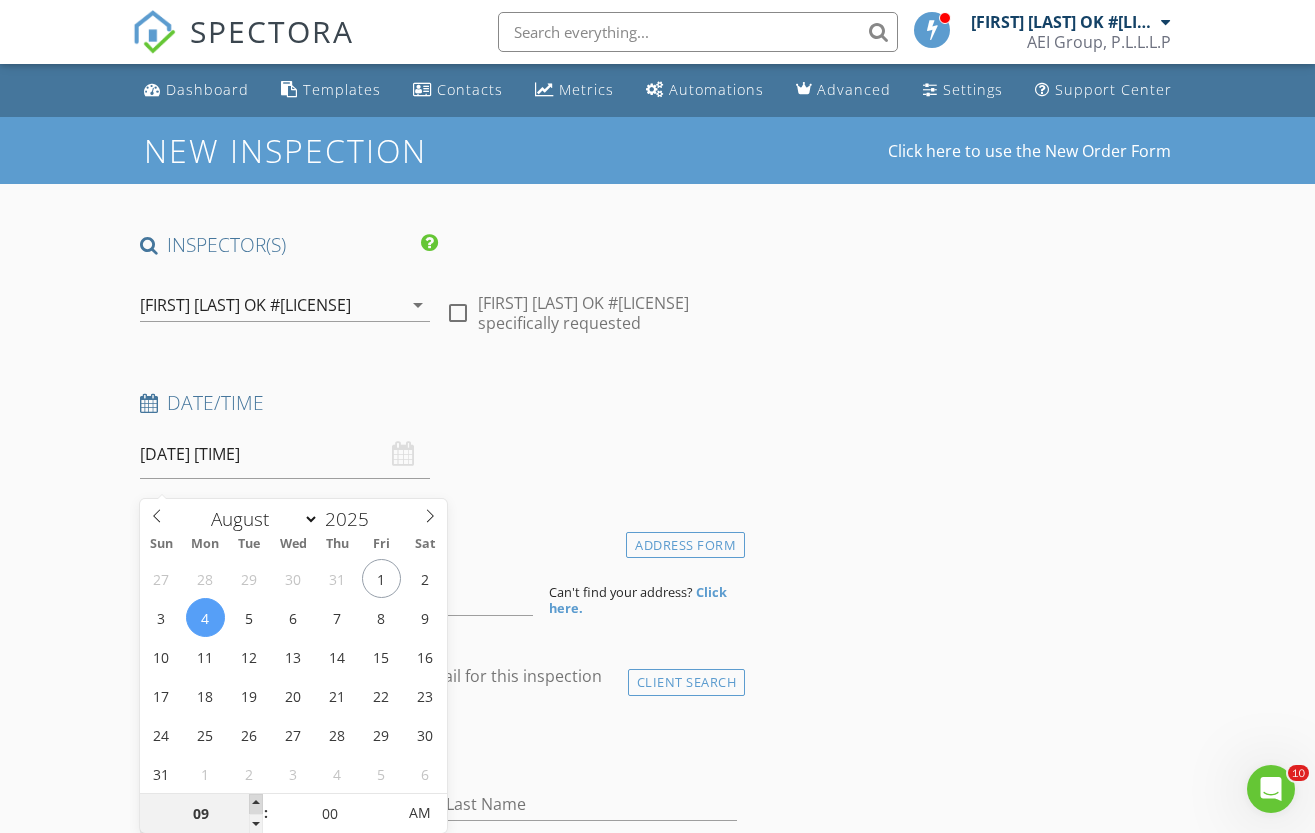 click at bounding box center (256, 804) 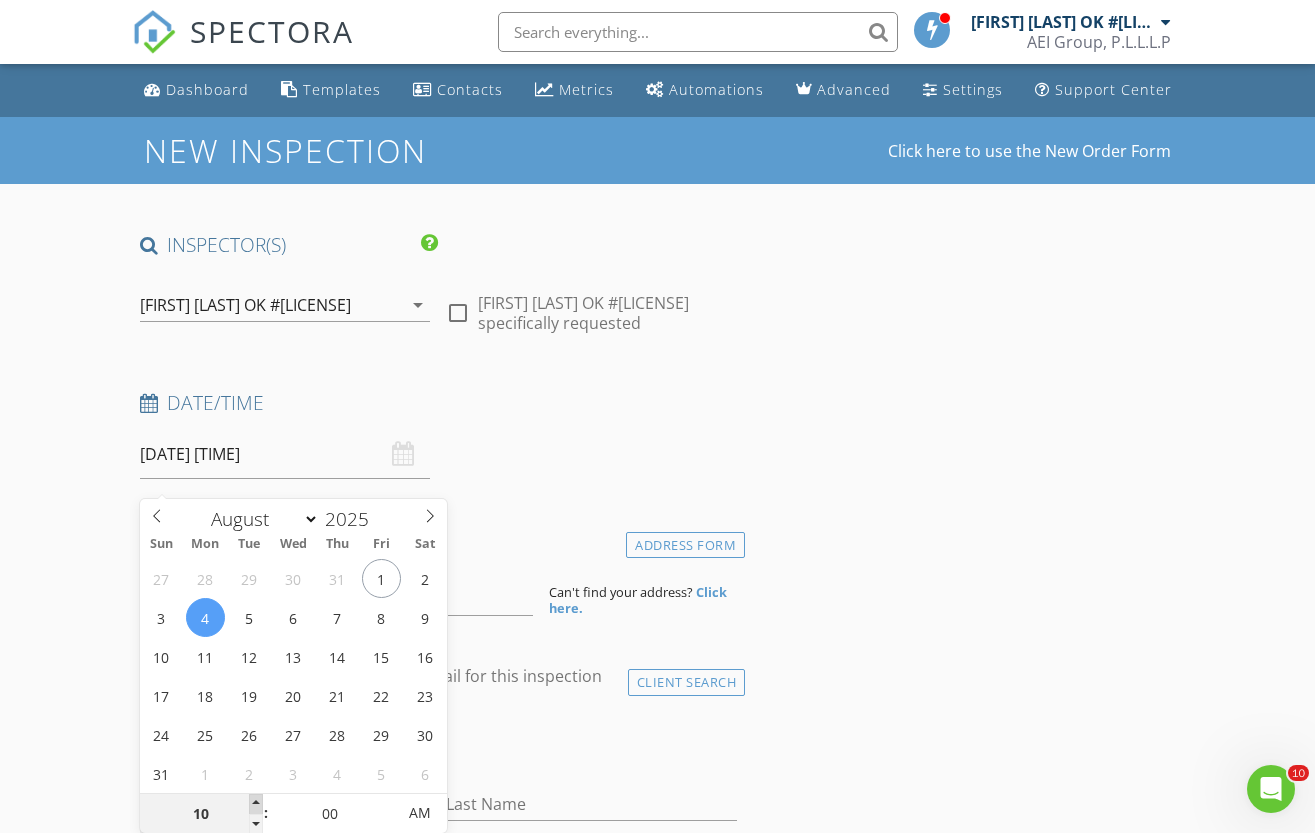 click at bounding box center (256, 804) 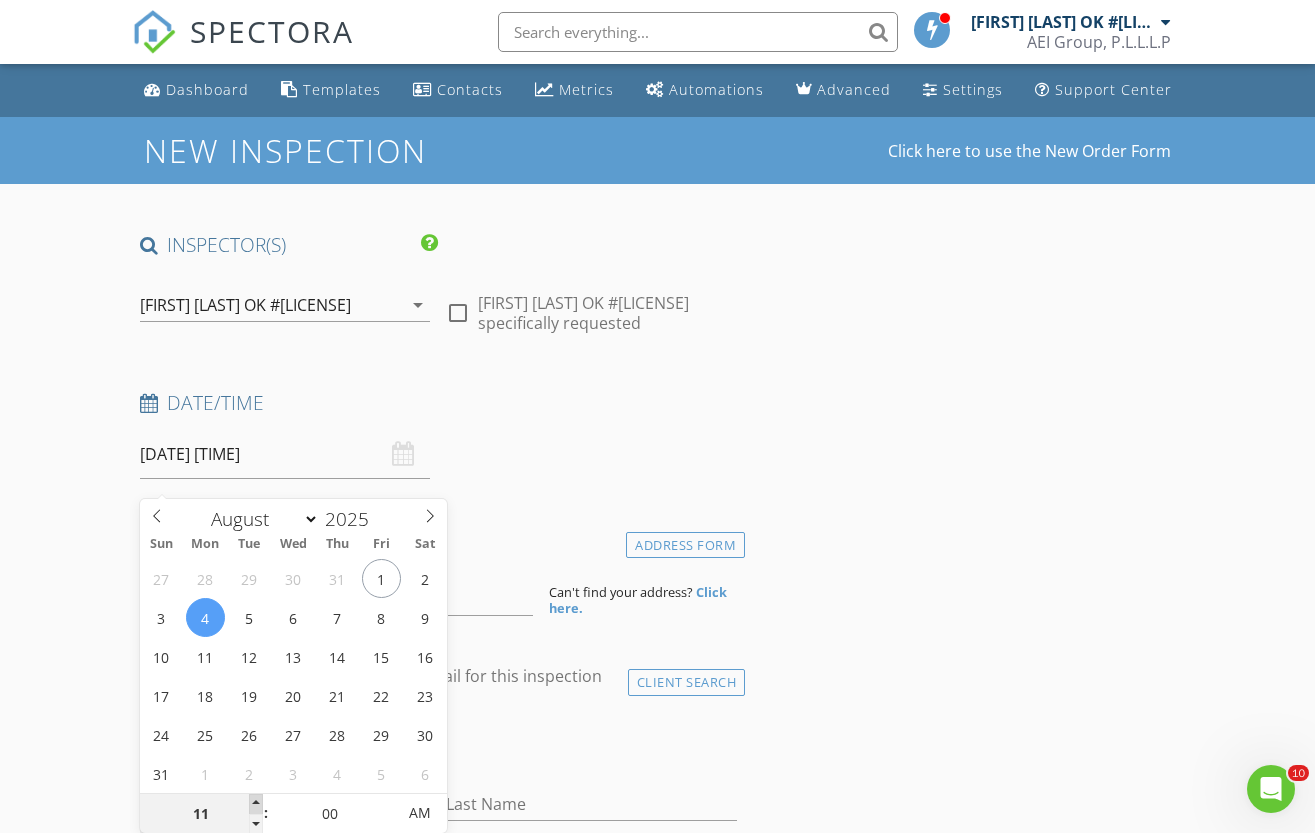 click at bounding box center [256, 804] 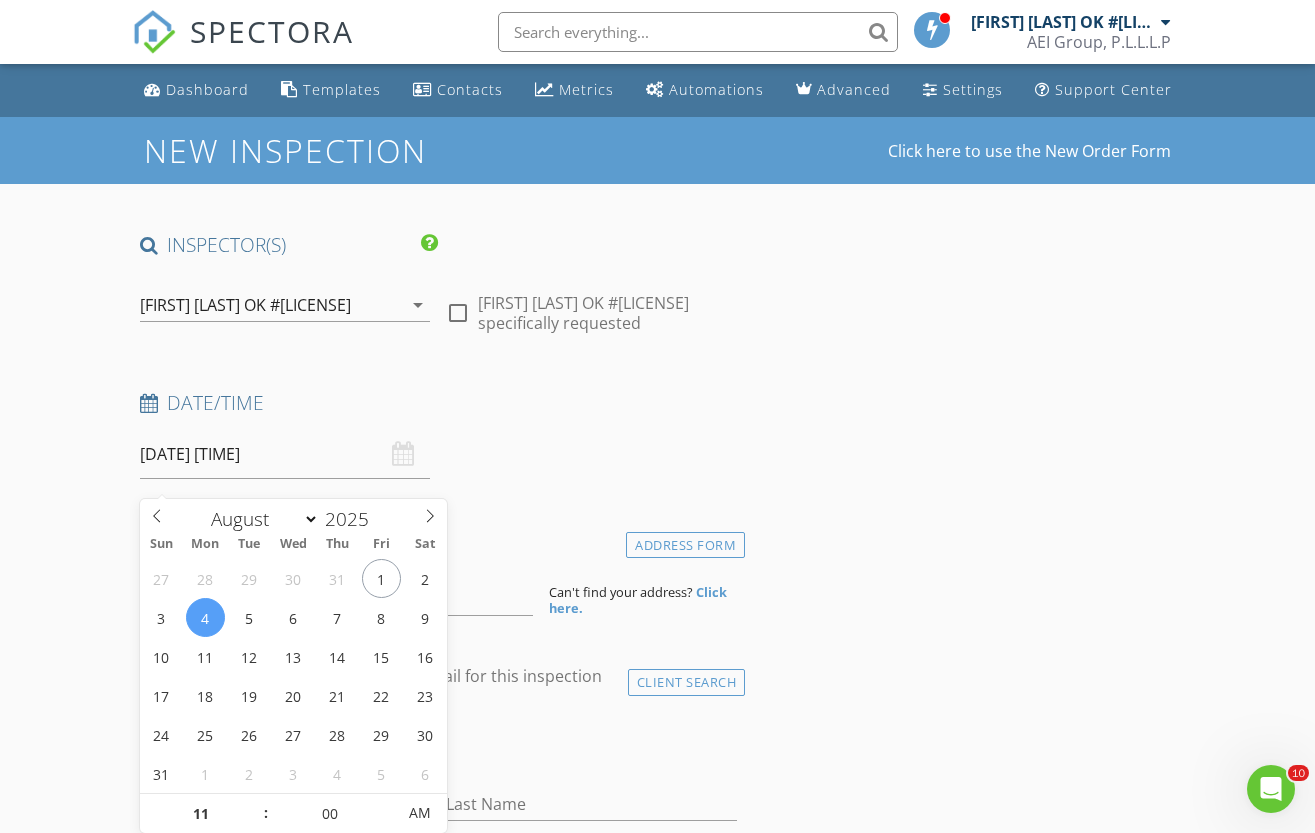 click on "Date/Time
08/04/2025 11:00 AM" at bounding box center [439, 434] 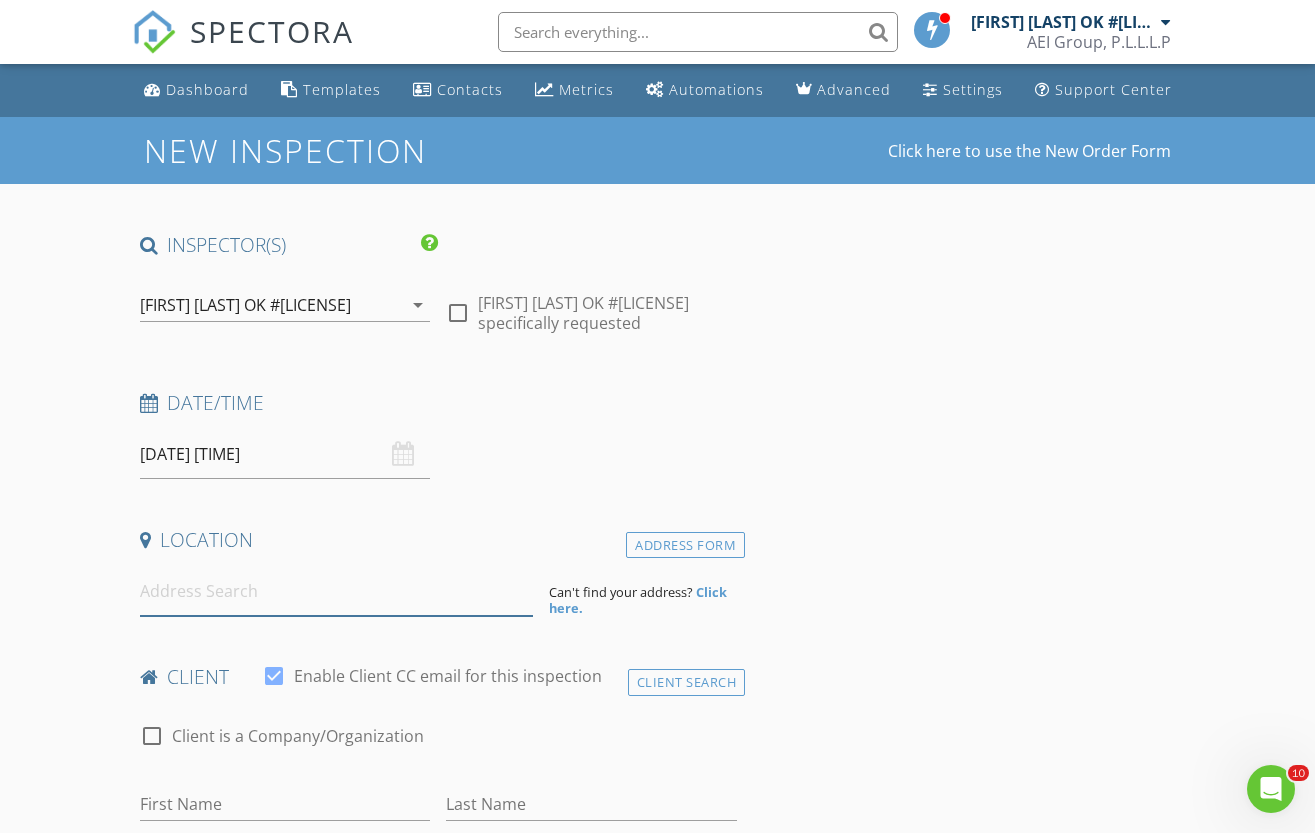 click at bounding box center (336, 591) 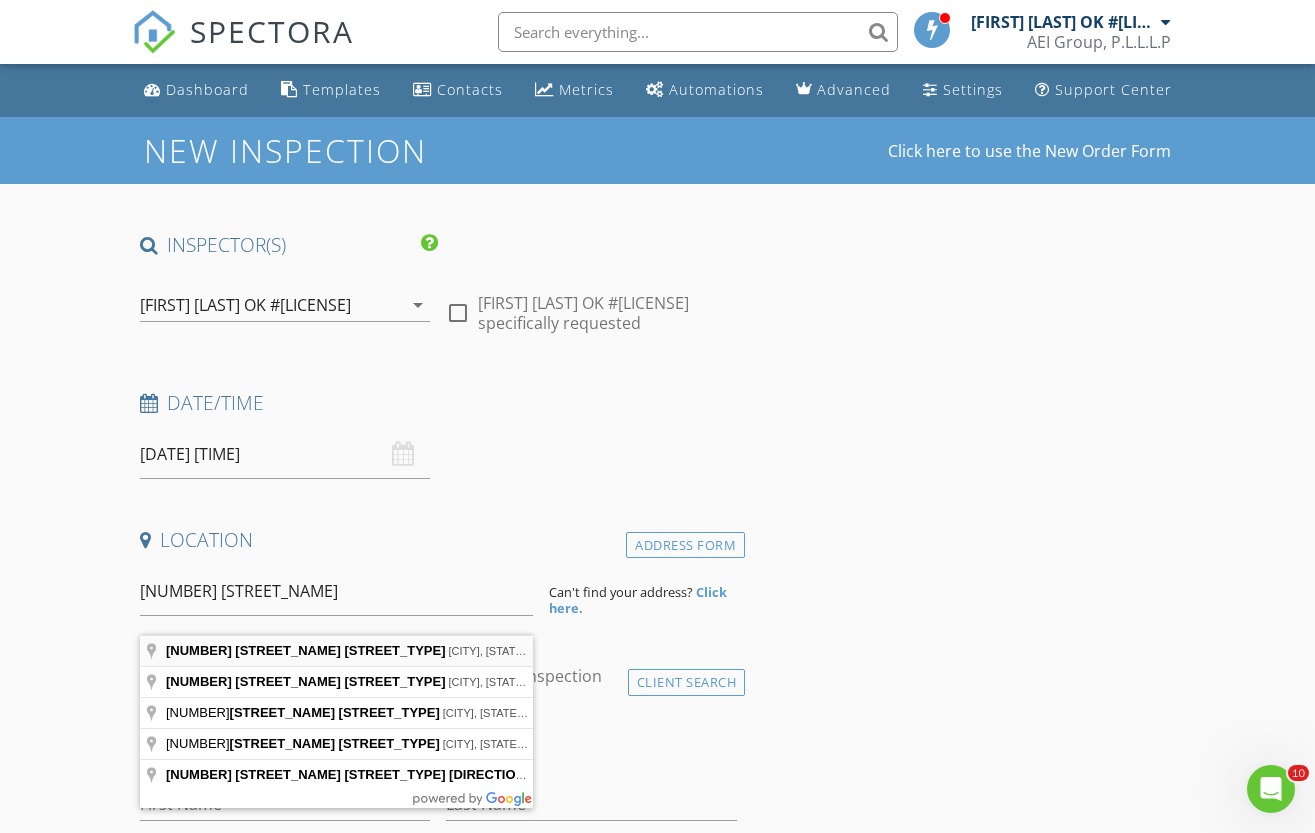 type on "5939 East 26th Place, Tulsa, OK, USA" 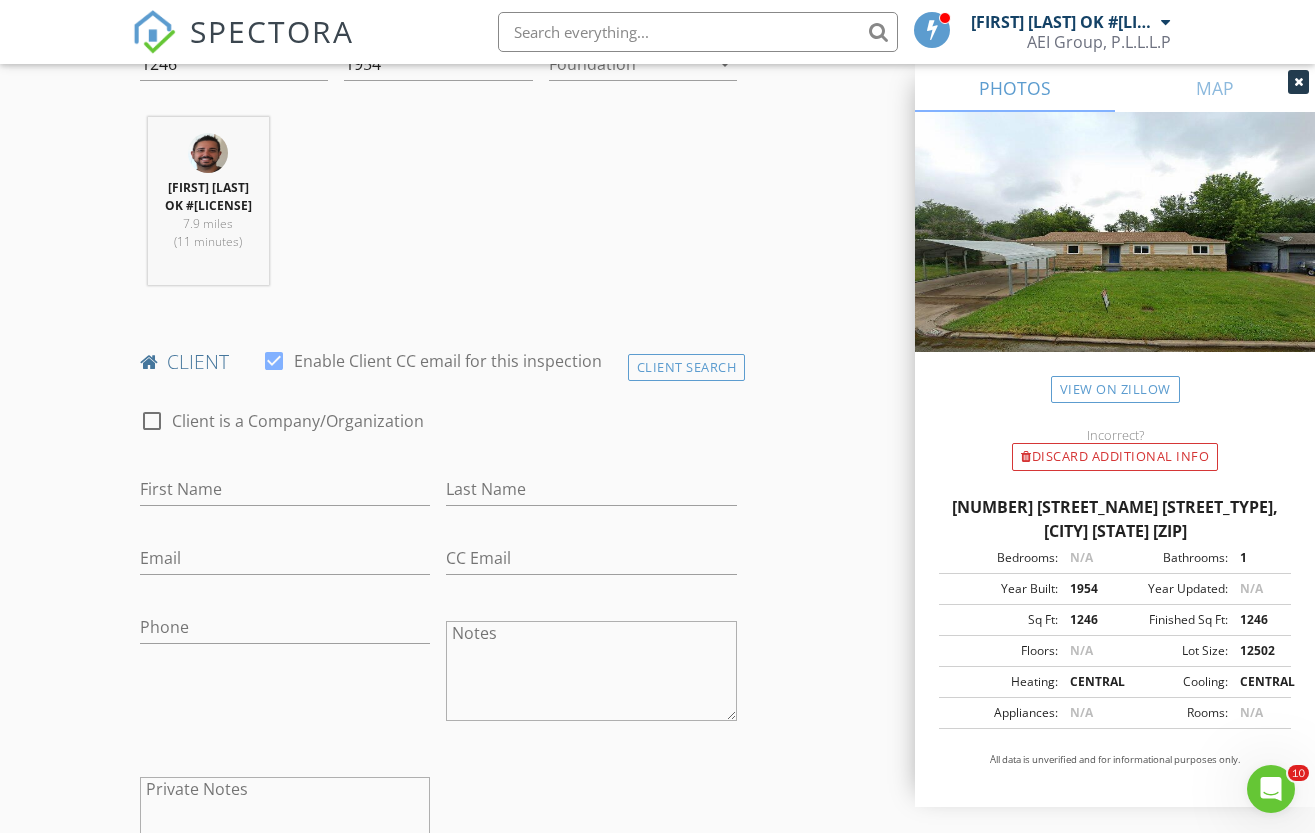 scroll, scrollTop: 762, scrollLeft: 0, axis: vertical 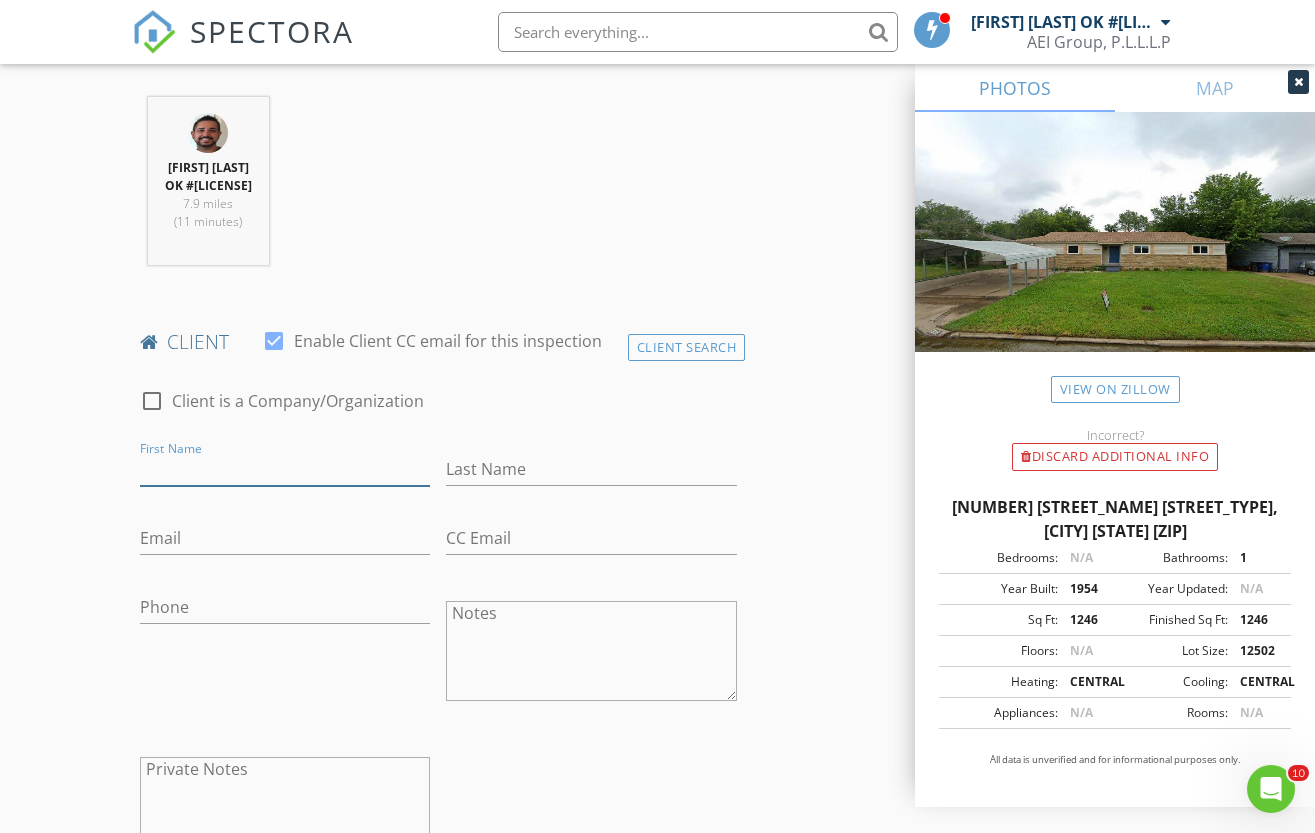 click on "First Name" at bounding box center (285, 469) 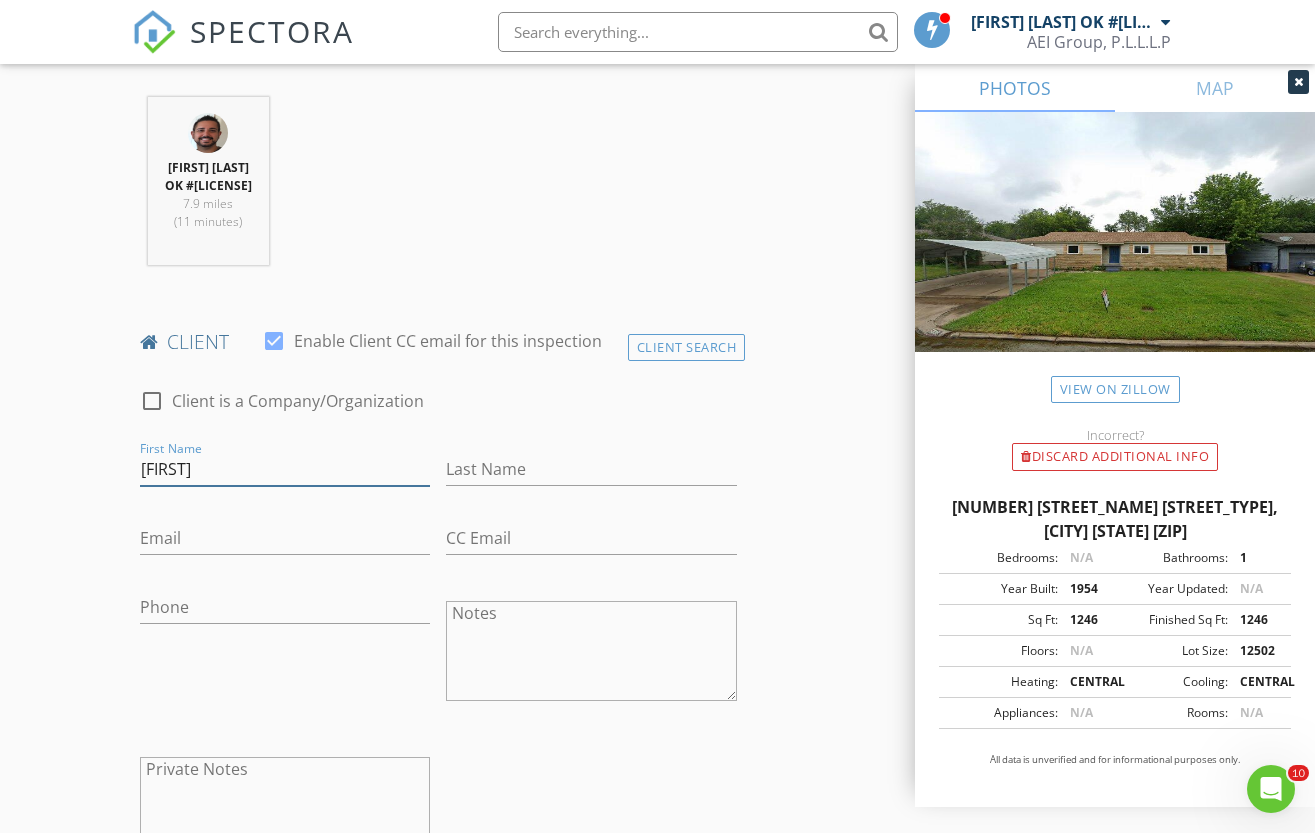 type on "[FIRST]" 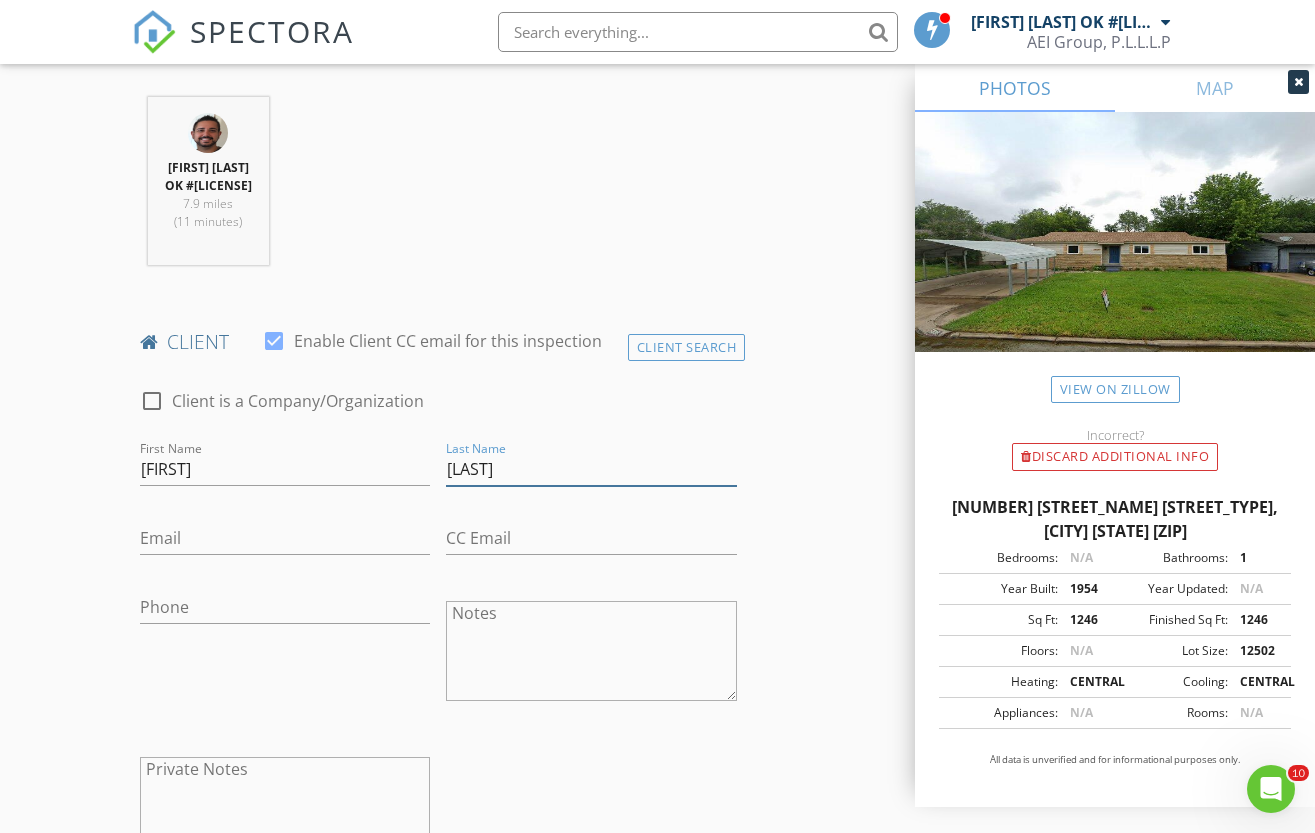 type on "[LAST]" 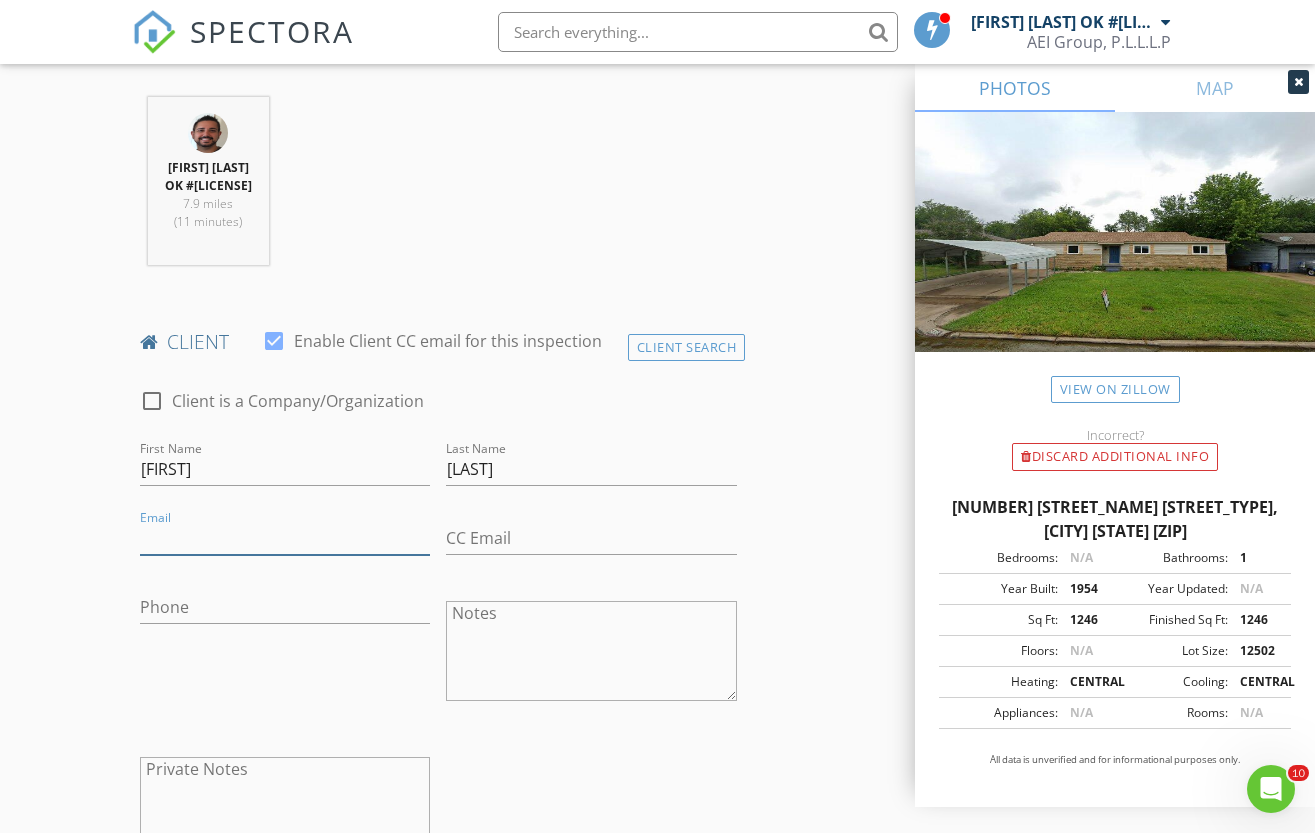 scroll, scrollTop: 763, scrollLeft: 0, axis: vertical 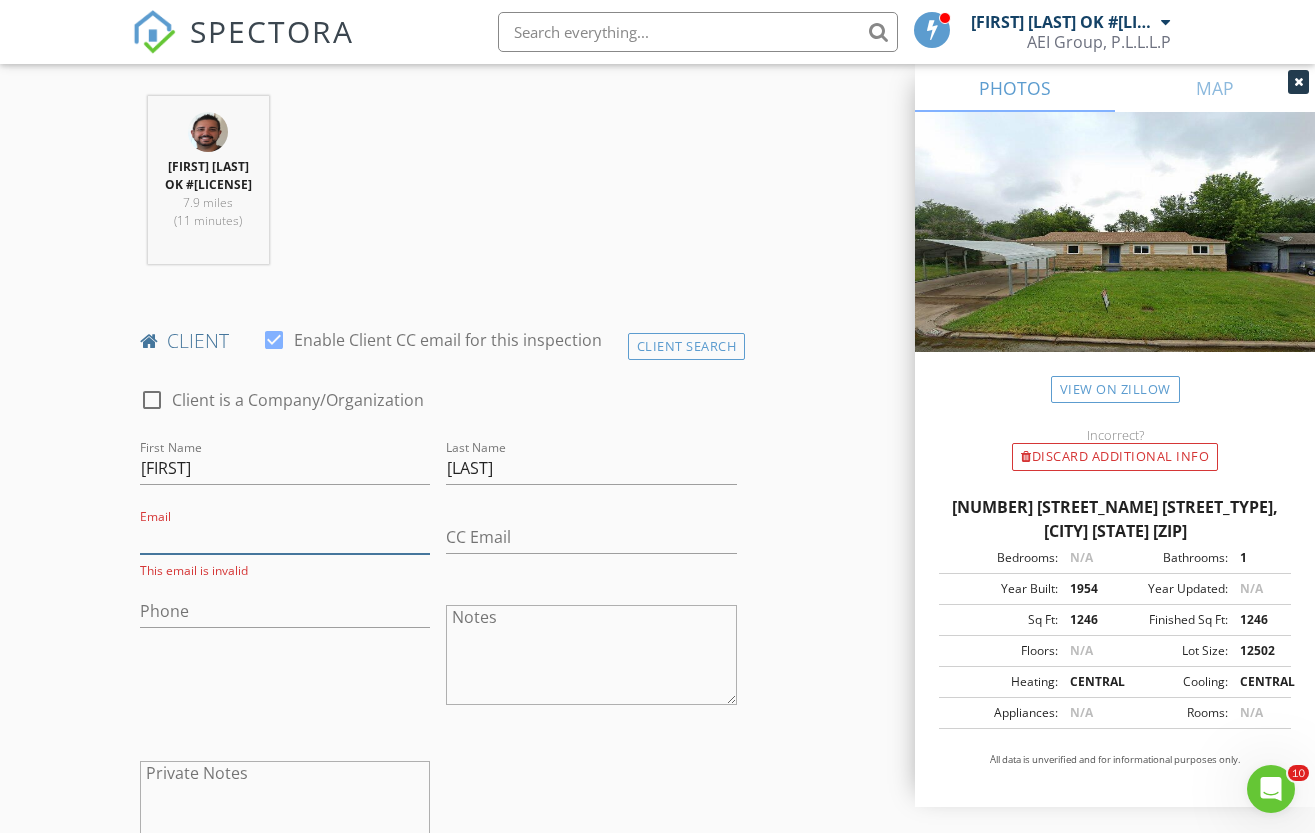 paste on "[EMAIL]" 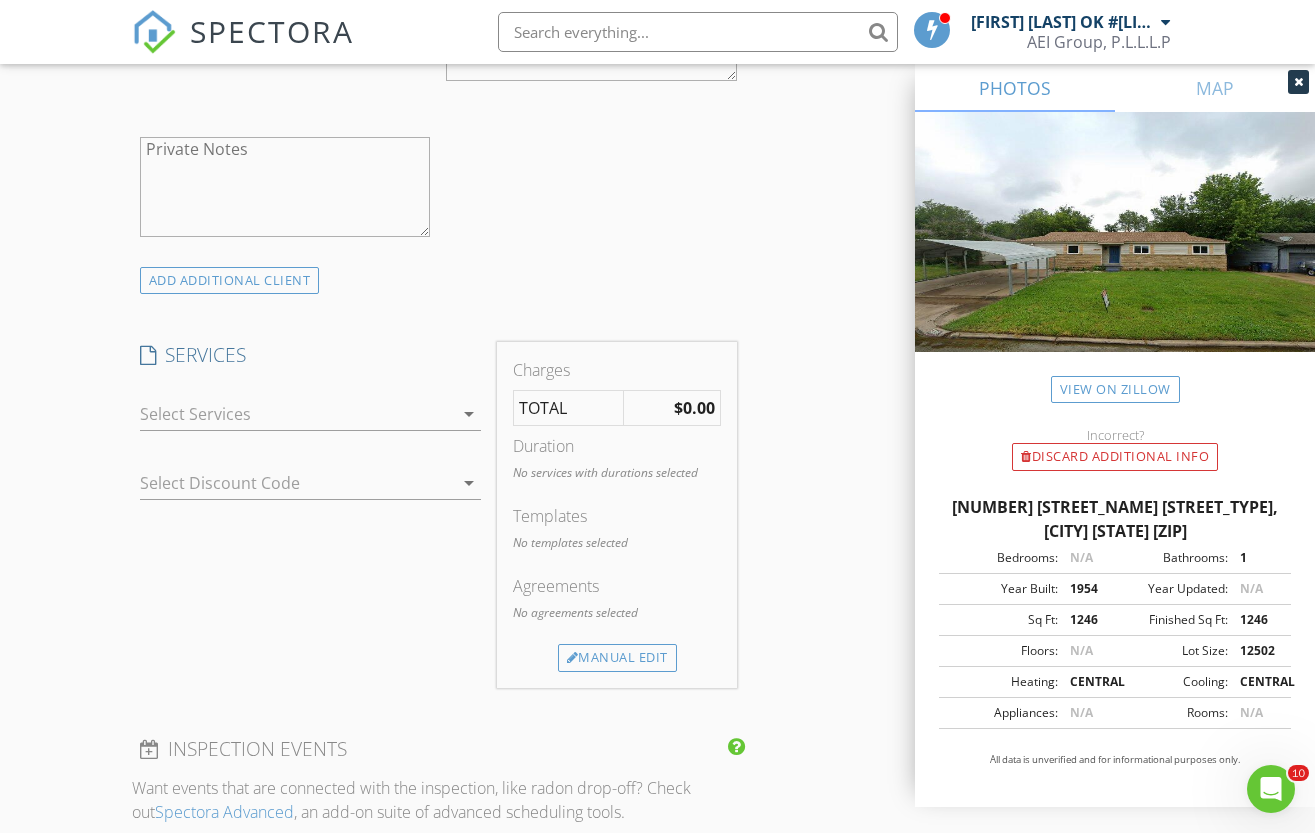 scroll, scrollTop: 1385, scrollLeft: 0, axis: vertical 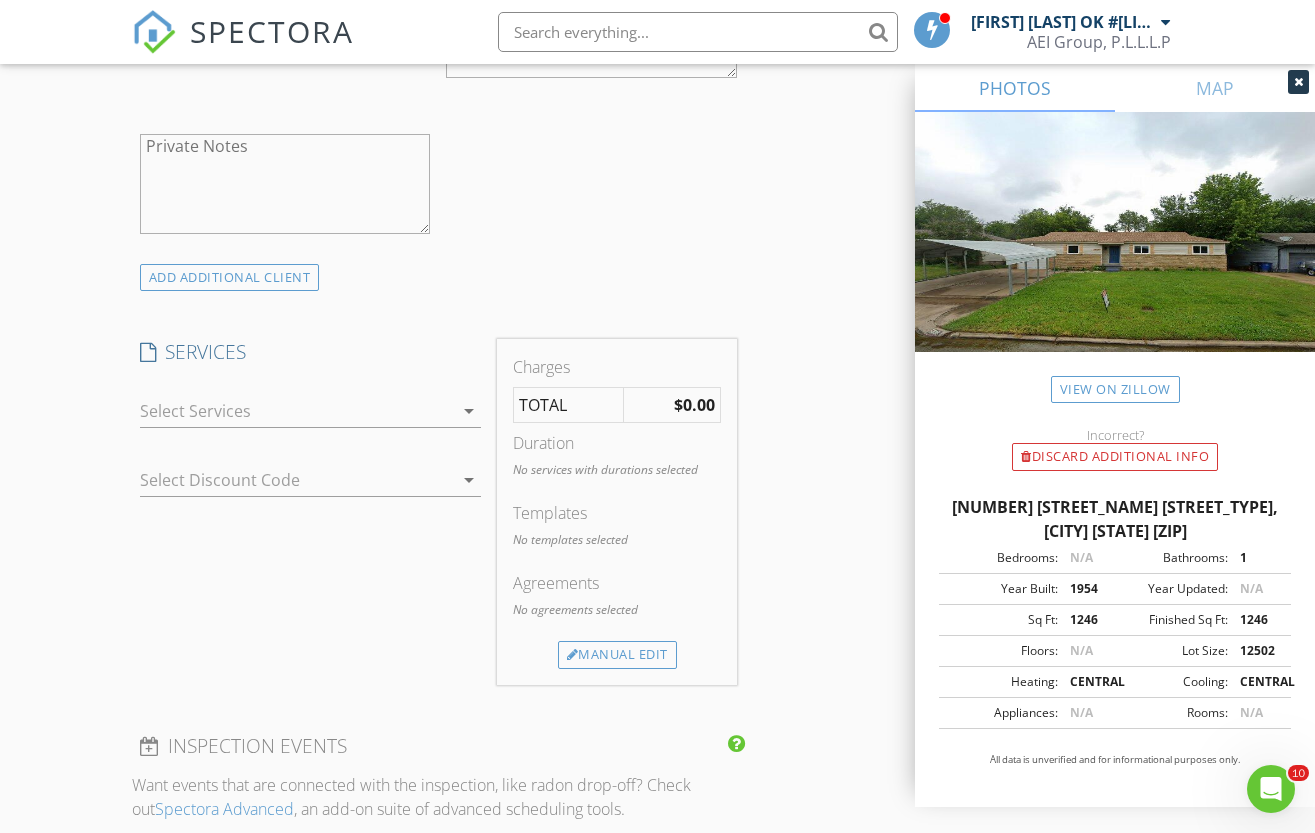 type on "[EMAIL]" 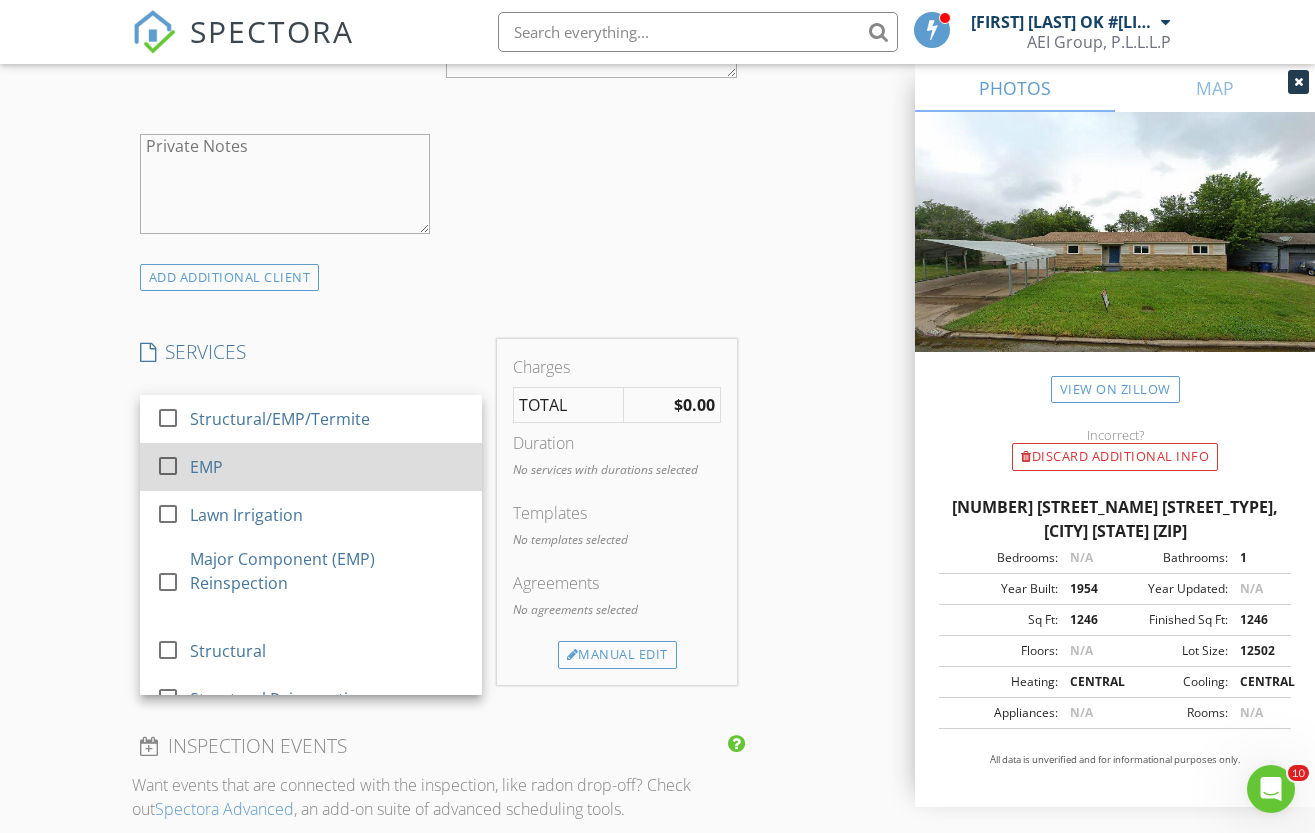 click on "EMP" at bounding box center (327, 467) 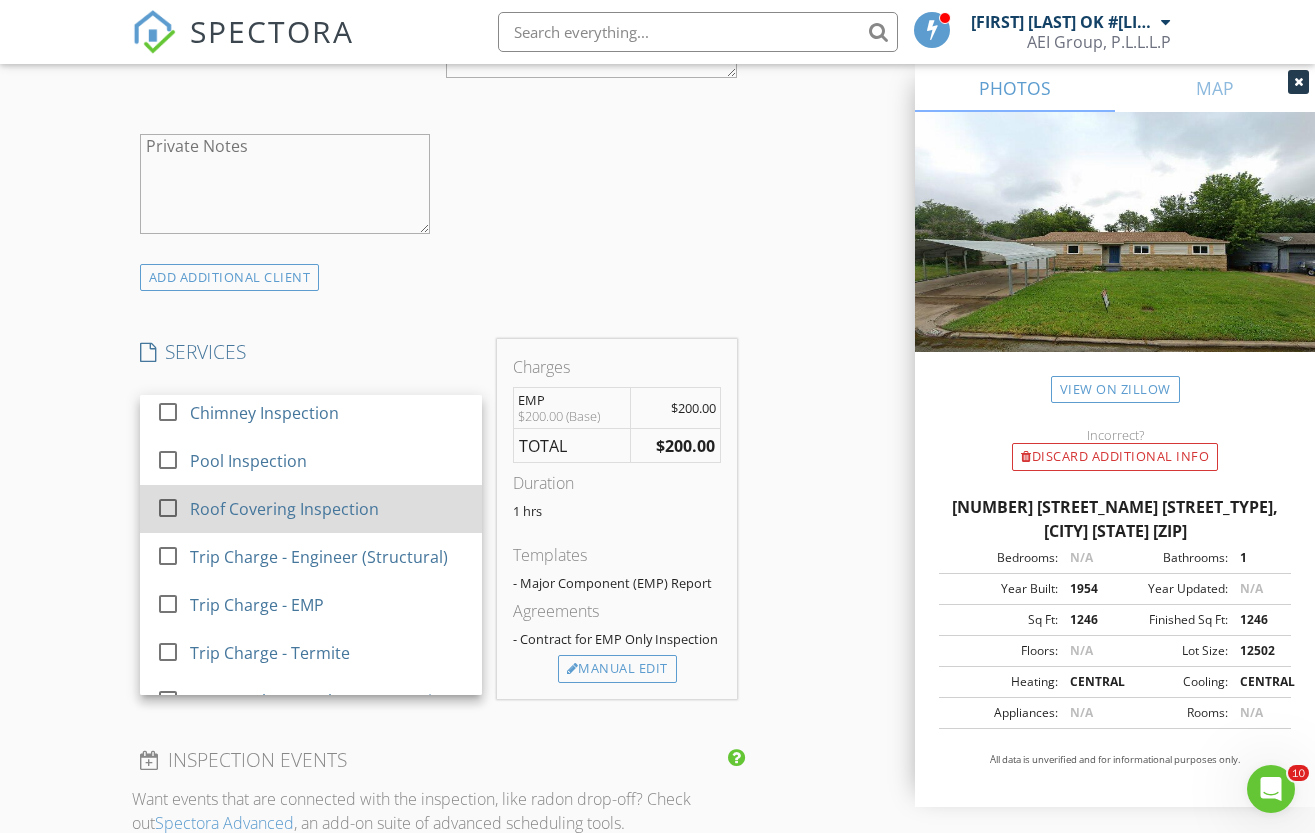 scroll, scrollTop: 386, scrollLeft: 0, axis: vertical 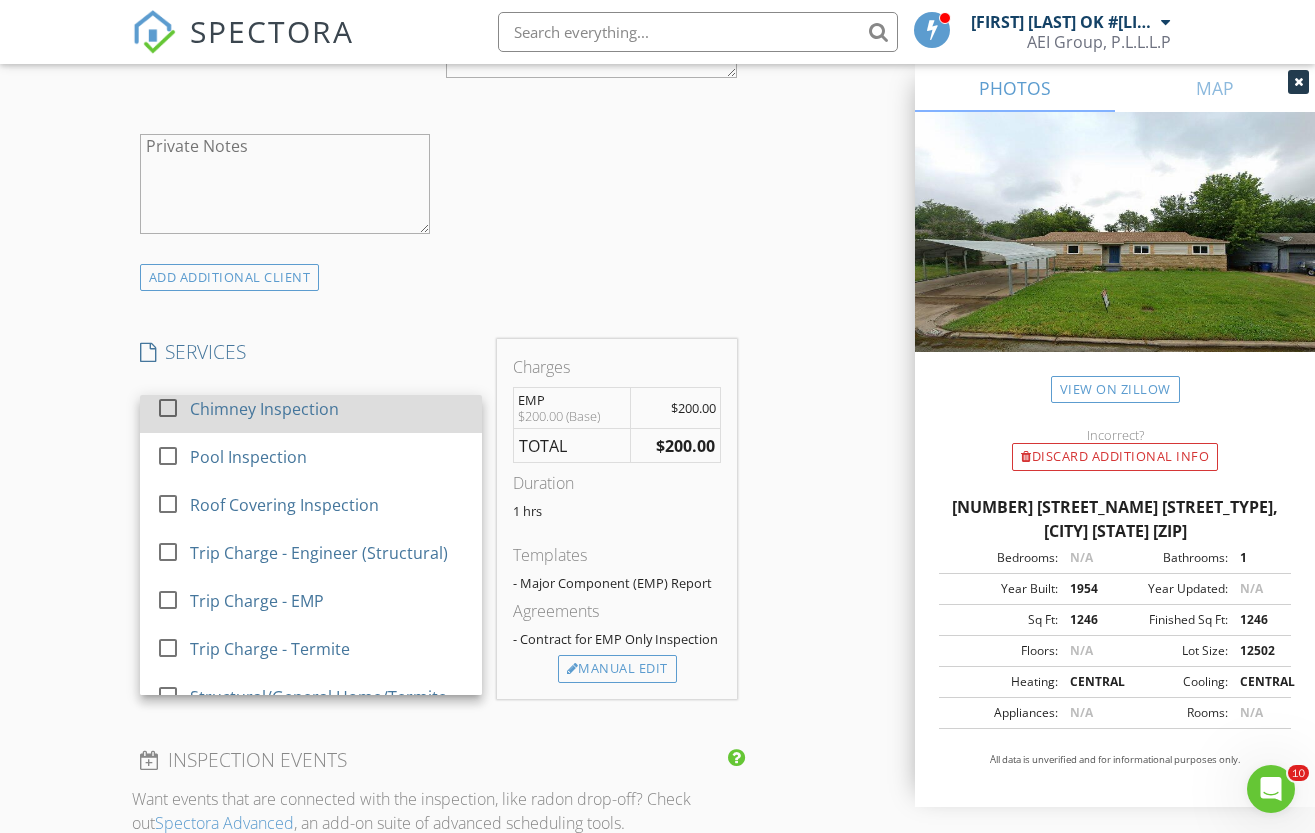 click on "Chimney Inspection" at bounding box center (263, 409) 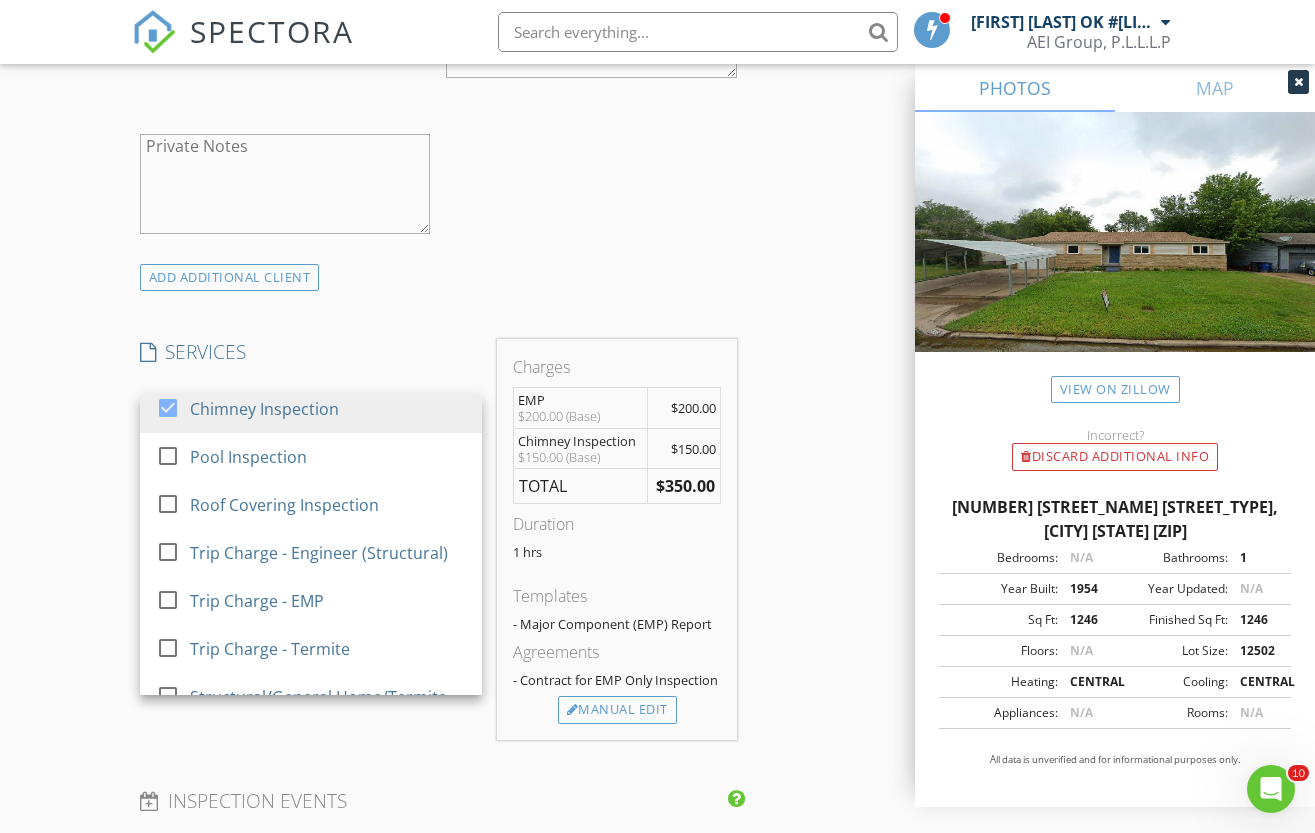 click on "INSPECTOR(S)
check_box   Aria Ebady-Nezami    OK #70001835   PRIMARY   Aria Ebady-Nezami    OK #70001835 arrow_drop_down   check_box_outline_blank Aria Ebady-Nezami    OK #70001835 specifically requested
Date/Time
08/04/2025 11:00 AM
Location
Address Search       Address 5939 E 26th Pl   Unit   City Tulsa   State OK   Zip 74114   County Tulsa     Square Feet 1246   Year Built 1954   Foundation arrow_drop_down     Aria Ebady-Nezami    OK #70001835     7.9 miles     (11 minutes)
client
check_box Enable Client CC email for this inspection   Client Search     check_box_outline_blank Client is a Company/Organization     First Name Candance   Last Name Pigott   Email candacoe@aol.com   CC Email   Phone           Notes   Private Notes
ADD ADDITIONAL client
SERVICES
check_box" at bounding box center (658, 557) 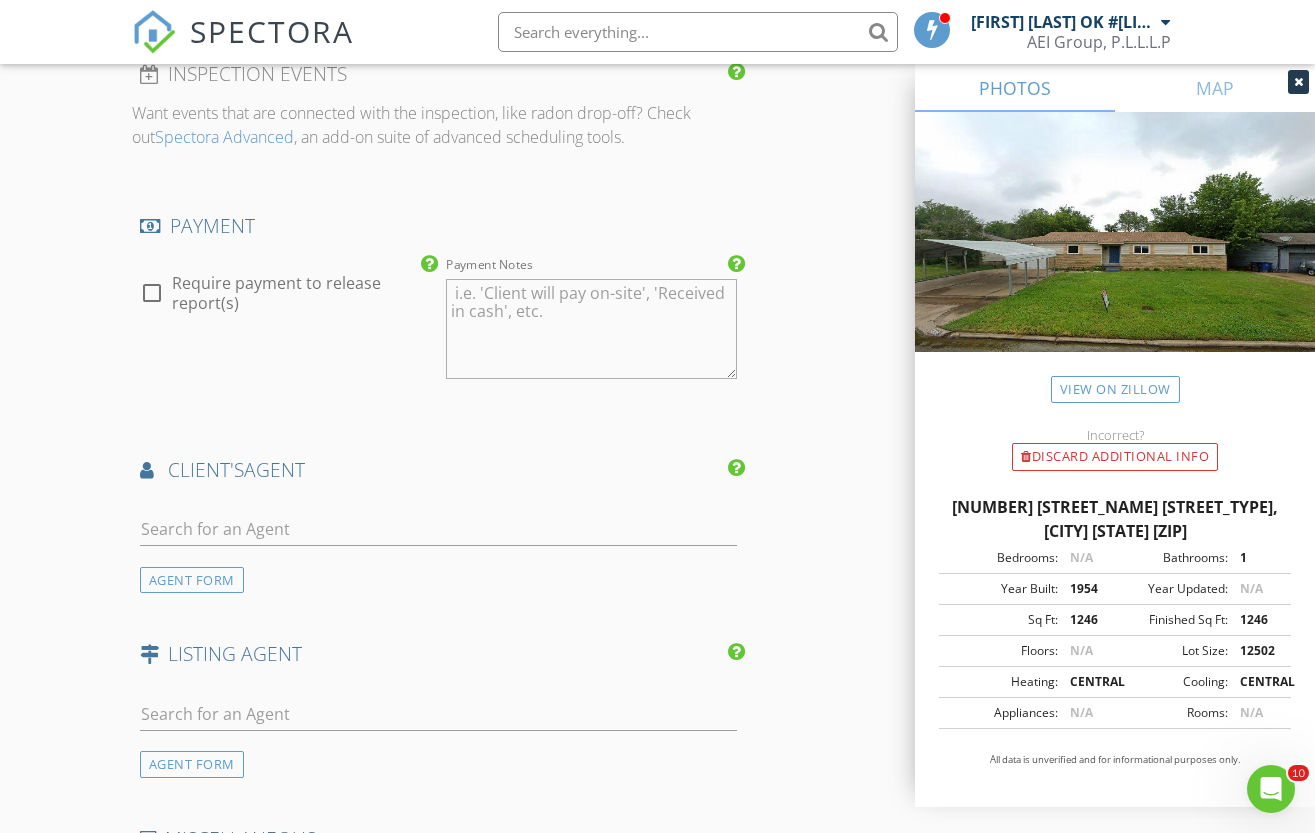 scroll, scrollTop: 2133, scrollLeft: 0, axis: vertical 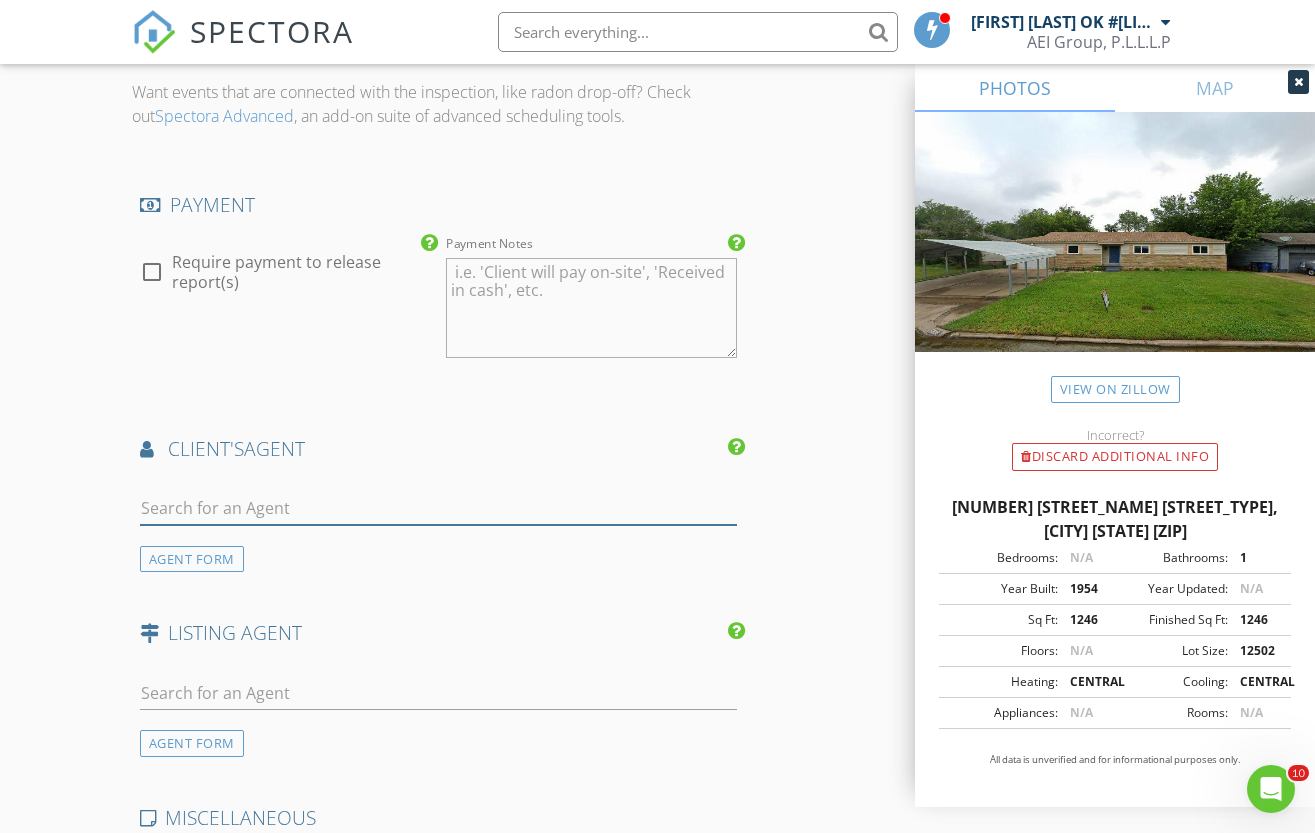 click at bounding box center [439, 508] 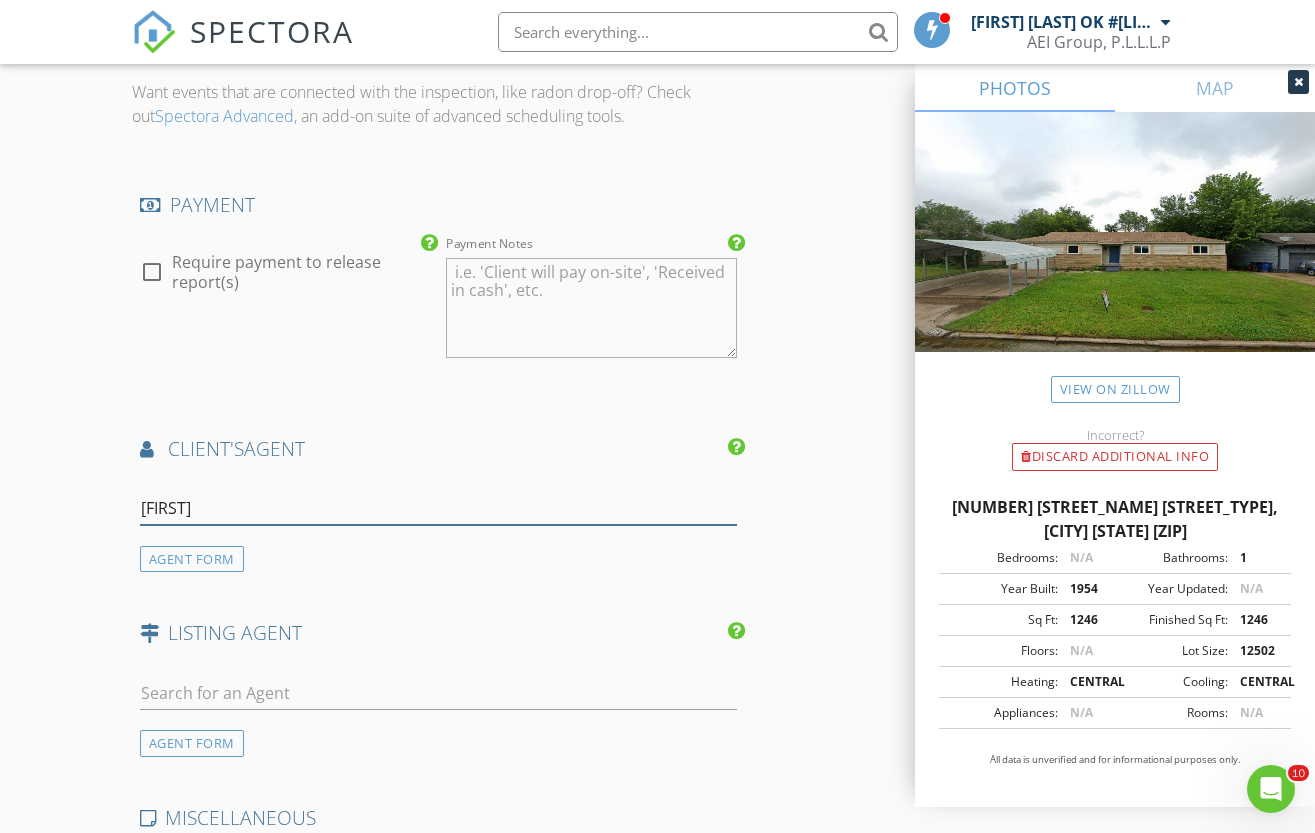 type on "s" 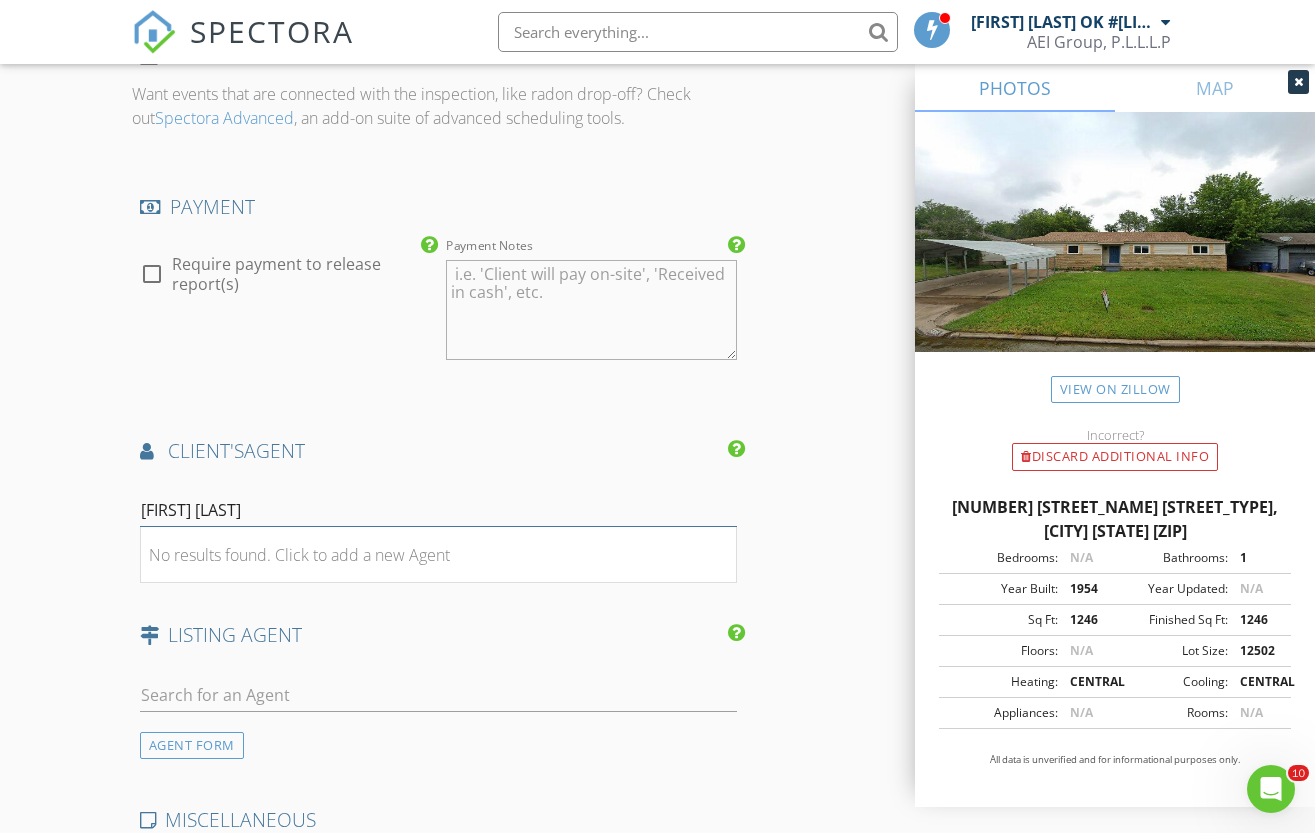 scroll, scrollTop: 2145, scrollLeft: 0, axis: vertical 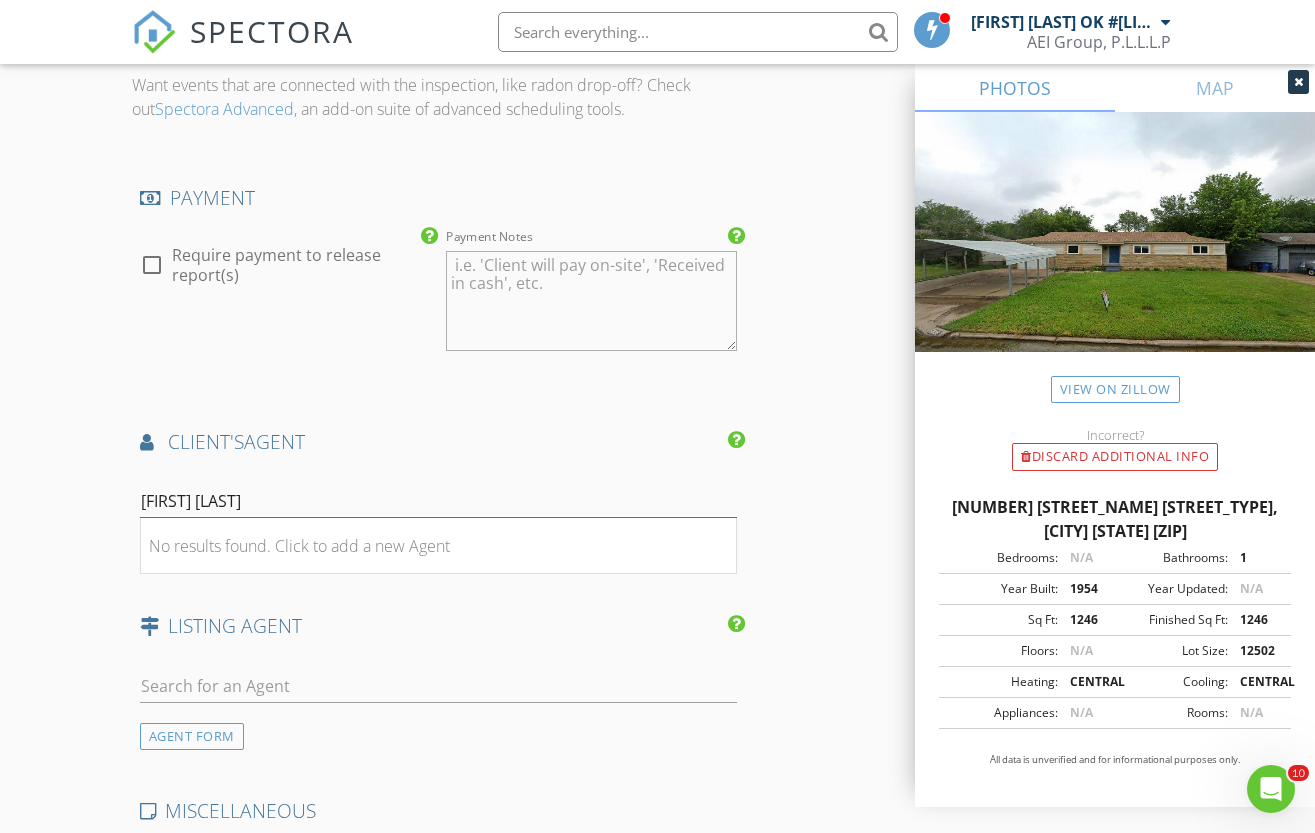 type on "[FIRST] [LAST]" 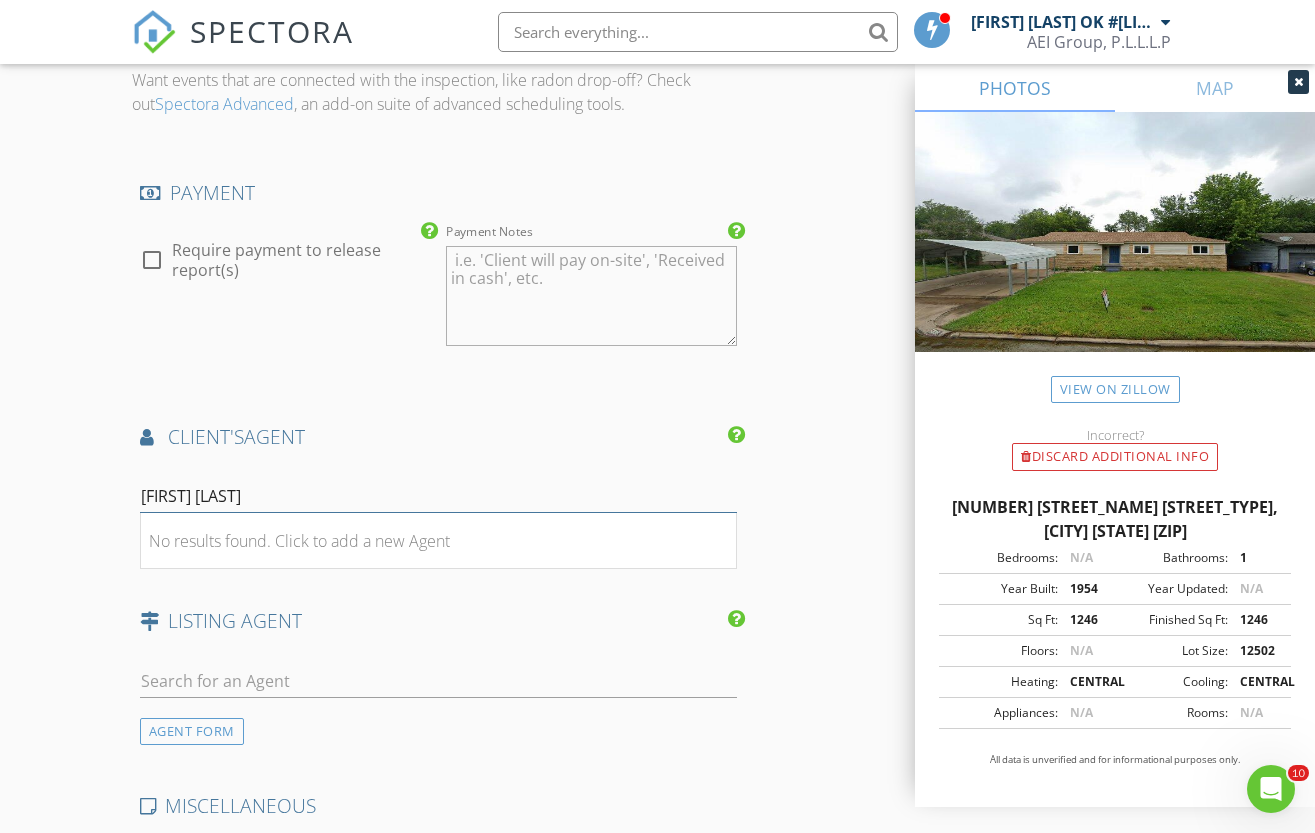 click on "[FIRST] [LAST]" at bounding box center (439, 496) 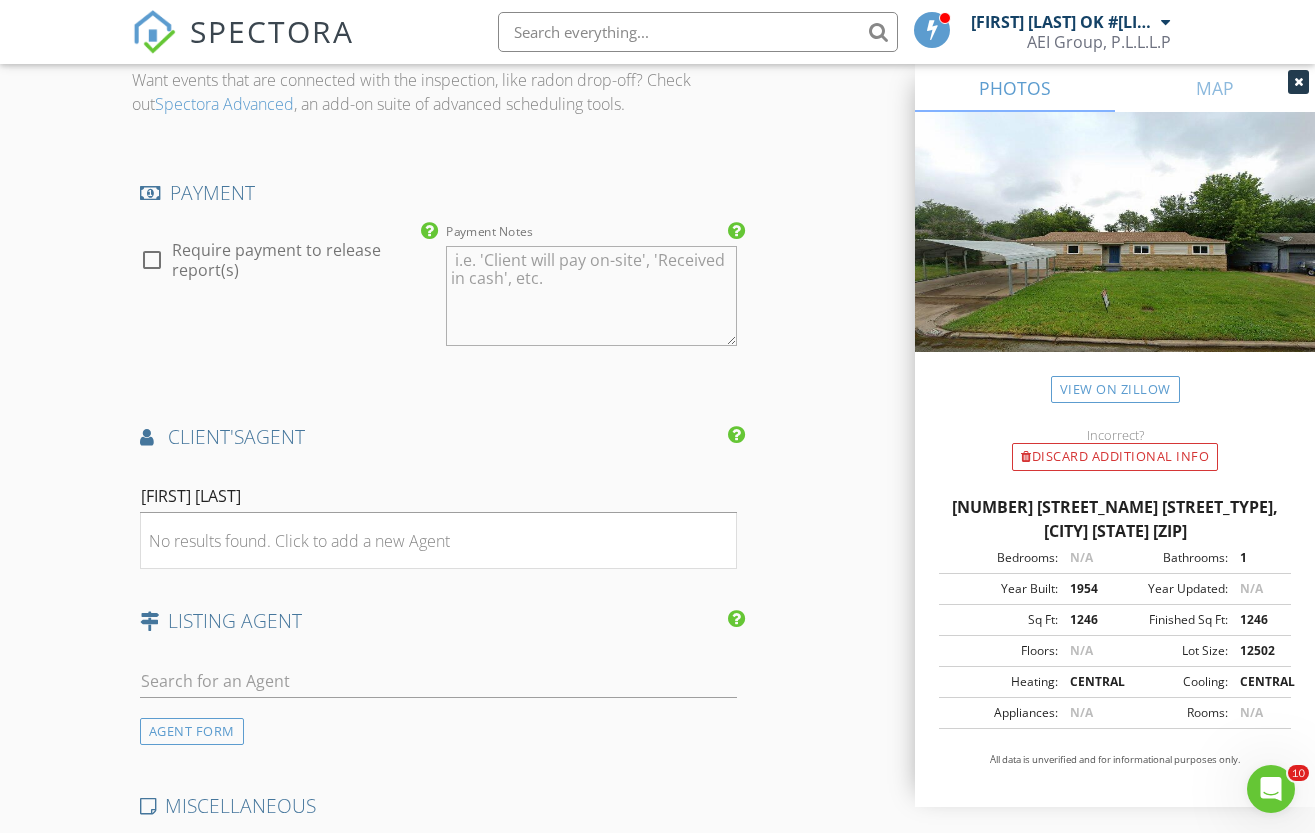 click on "INSPECTOR(S)
check_box   Aria Ebady-Nezami    OK #70001835   PRIMARY   Aria Ebady-Nezami    OK #70001835 arrow_drop_down   check_box_outline_blank Aria Ebady-Nezami    OK #70001835 specifically requested
Date/Time
08/04/2025 11:00 AM
Location
Address Search       Address 5939 E 26th Pl   Unit   City Tulsa   State OK   Zip 74114   County Tulsa     Square Feet 1246   Year Built 1954   Foundation arrow_drop_down     Aria Ebady-Nezami    OK #70001835     7.9 miles     (11 minutes)
client
check_box Enable Client CC email for this inspection   Client Search     check_box_outline_blank Client is a Company/Organization     First Name Candance   Last Name Pigott   Email candacoe@aol.com   CC Email   Phone           Notes   Private Notes
ADD ADDITIONAL client
SERVICES
check_box" at bounding box center [658, -203] 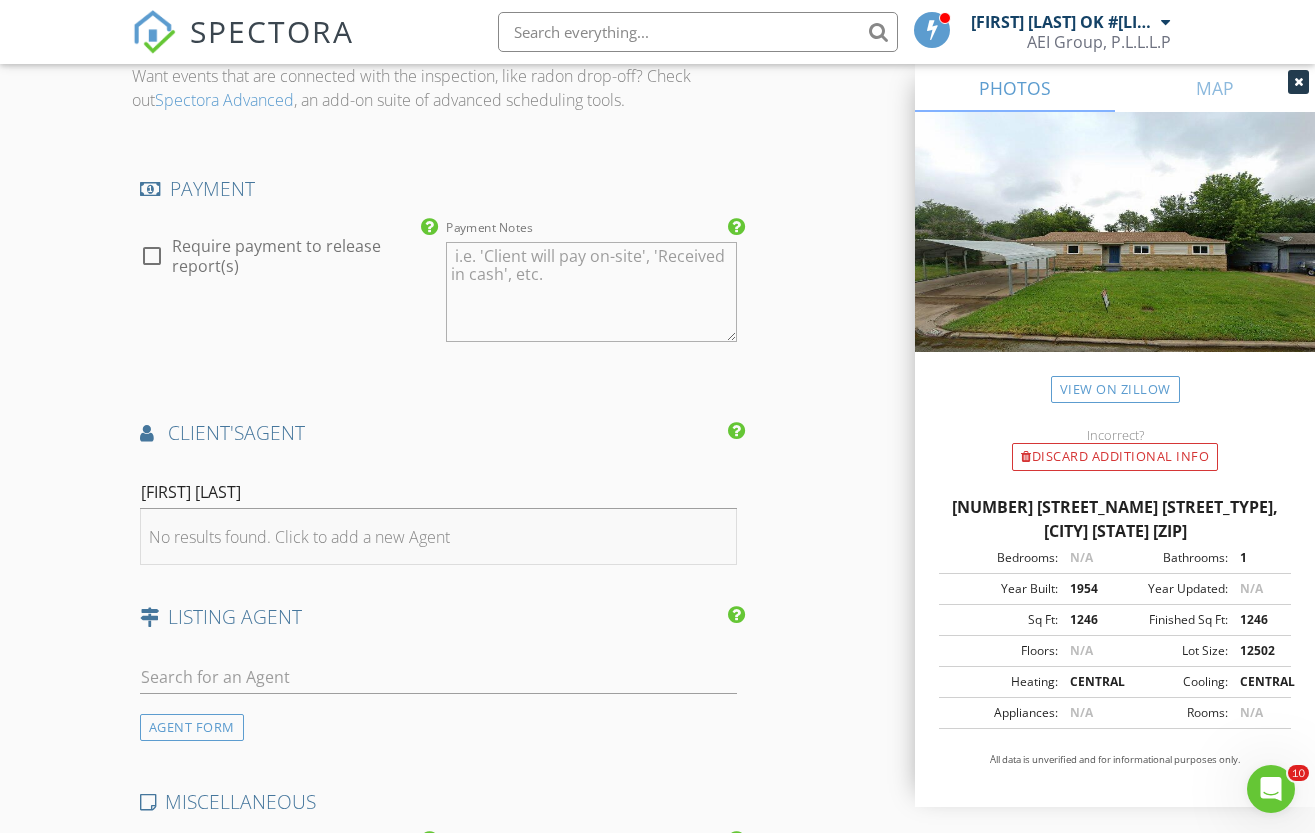 click on "No results found. Click to add a new Agent" at bounding box center [299, 537] 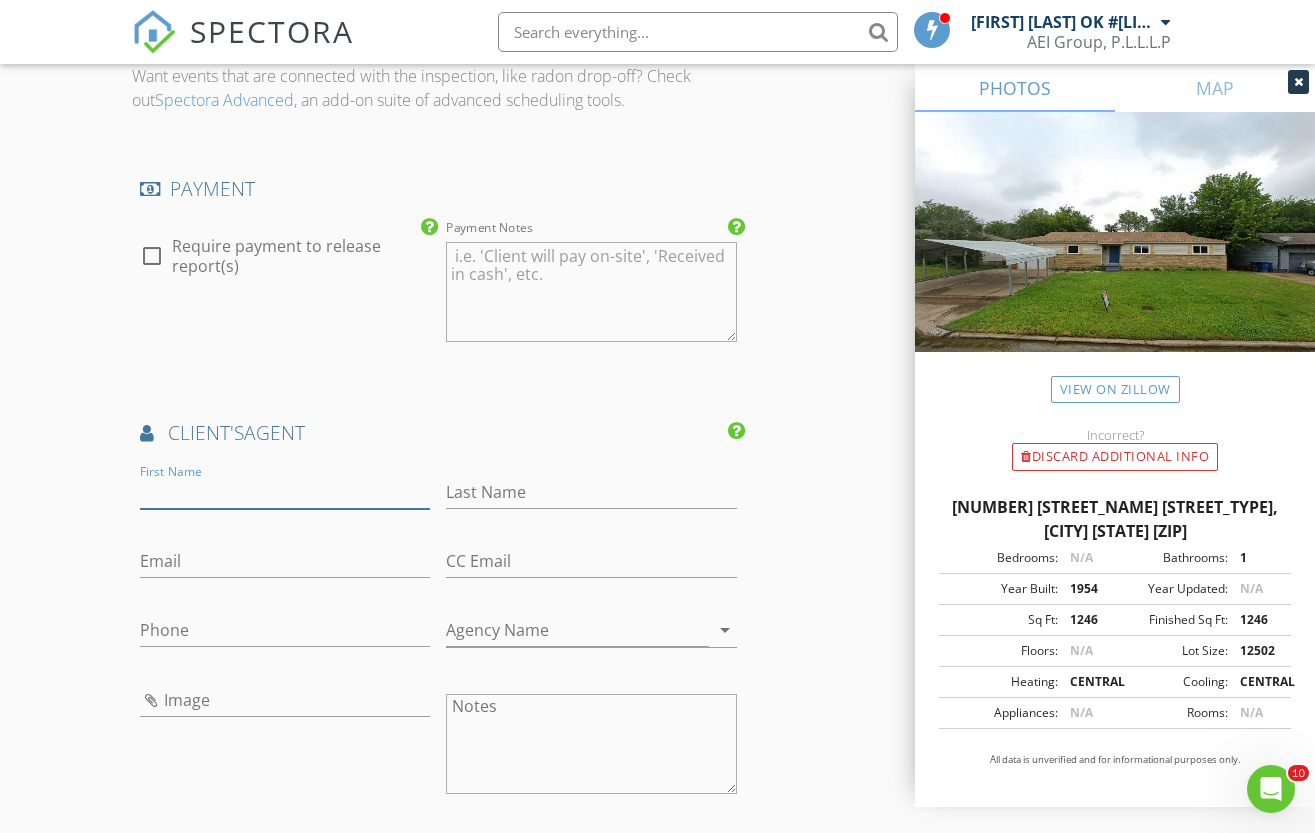 click on "First Name" at bounding box center (285, 492) 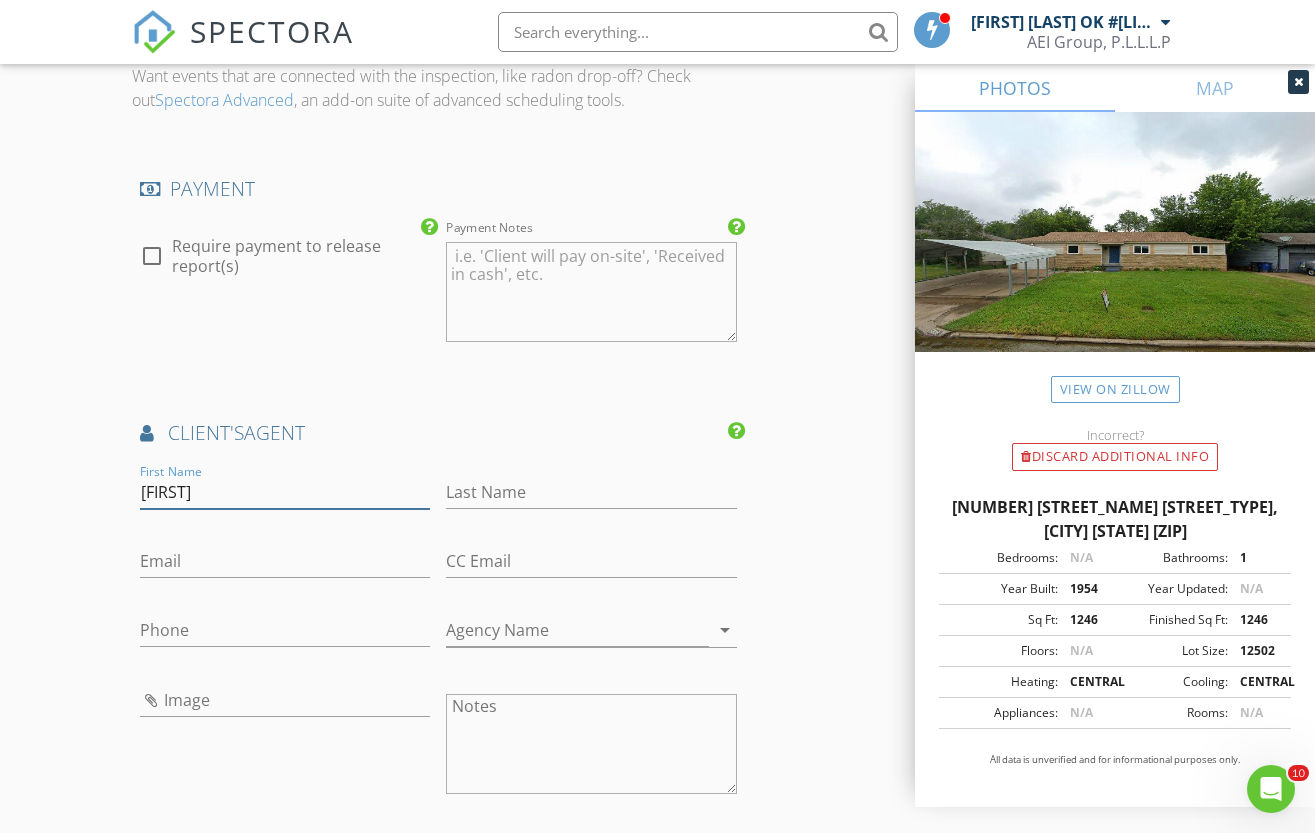 type on "[FIRST]" 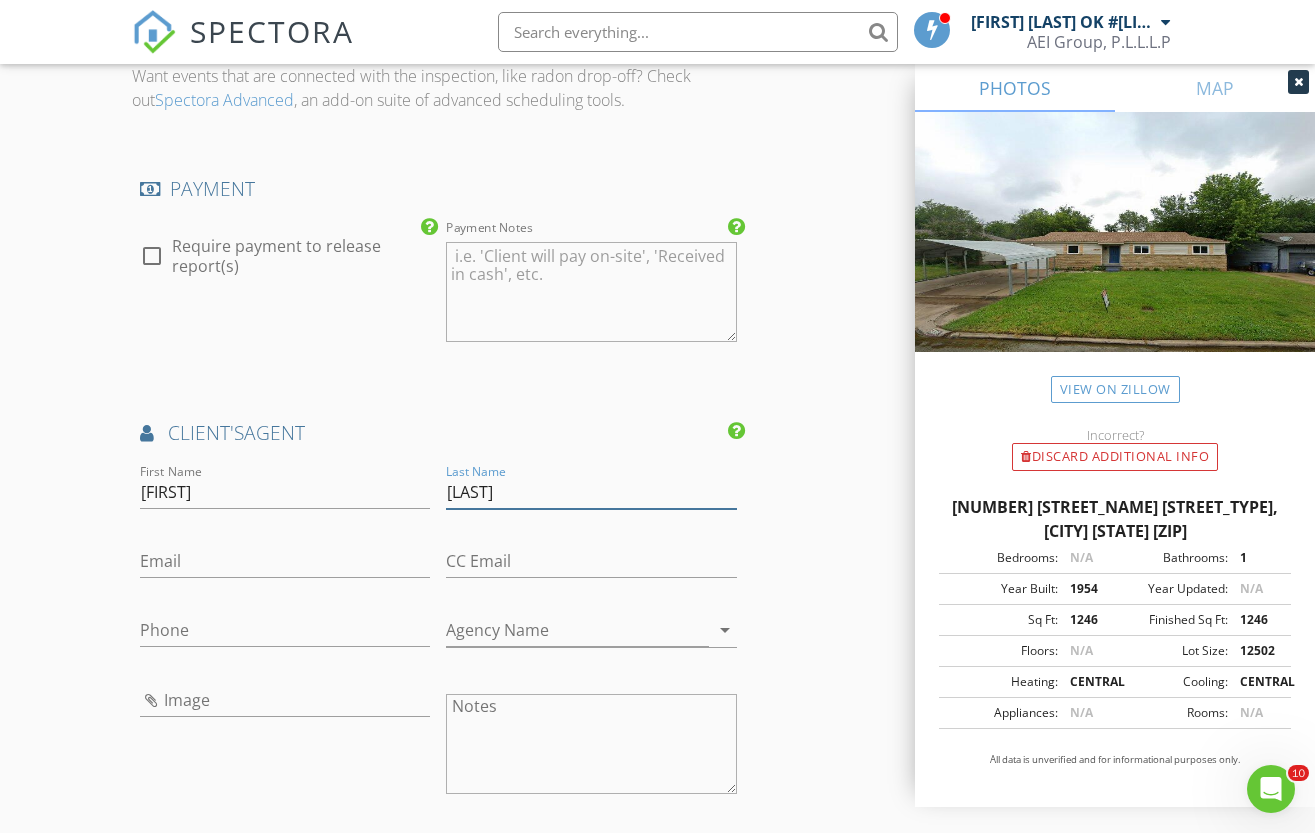 type on "[LAST]" 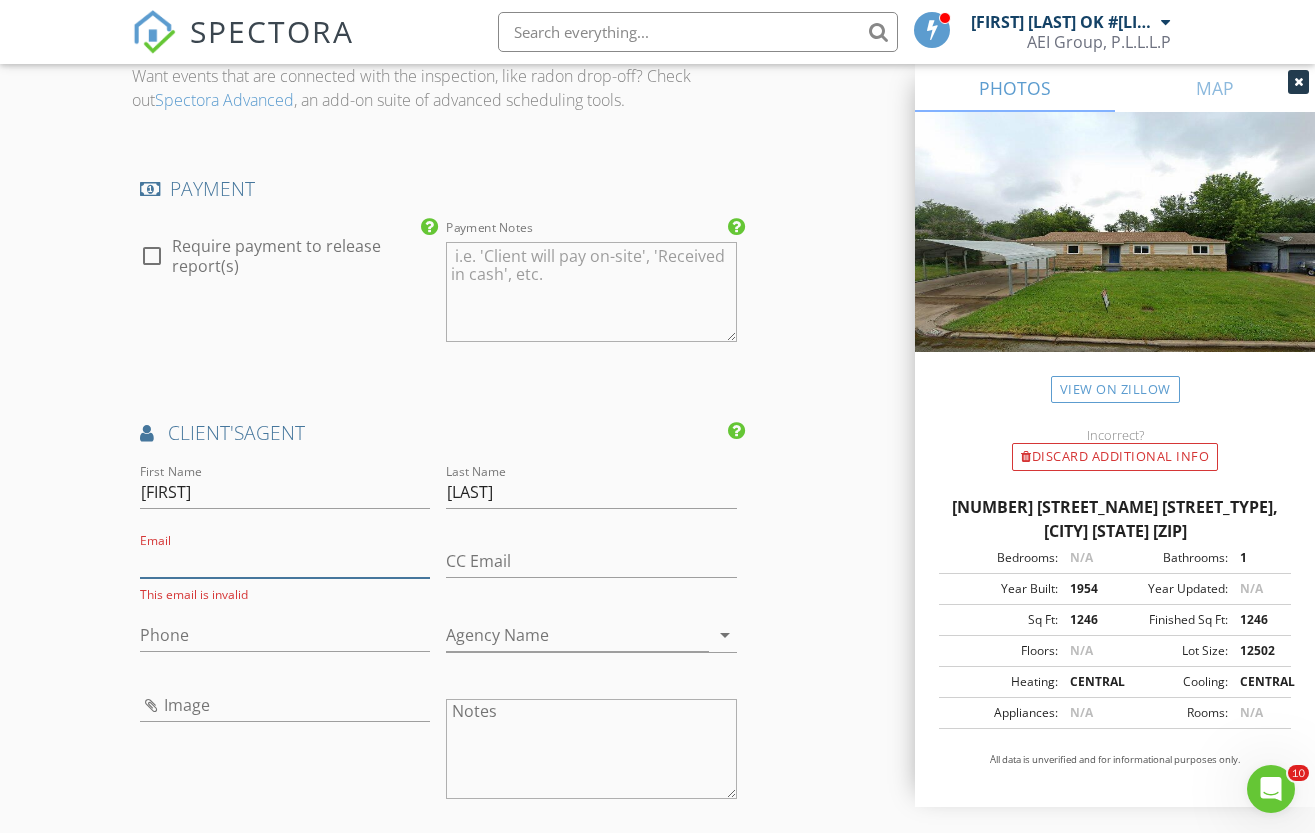paste on "[EMAIL]" 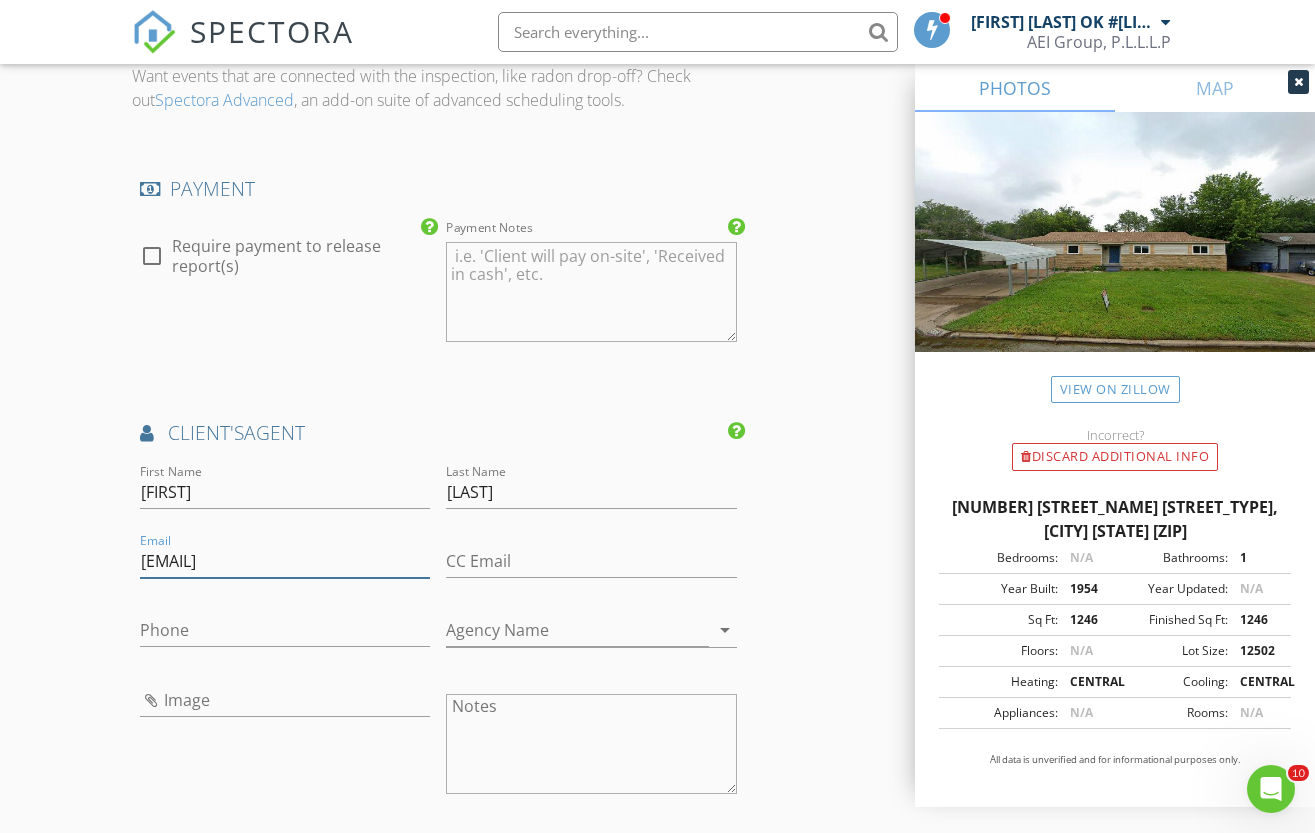 type on "[EMAIL]" 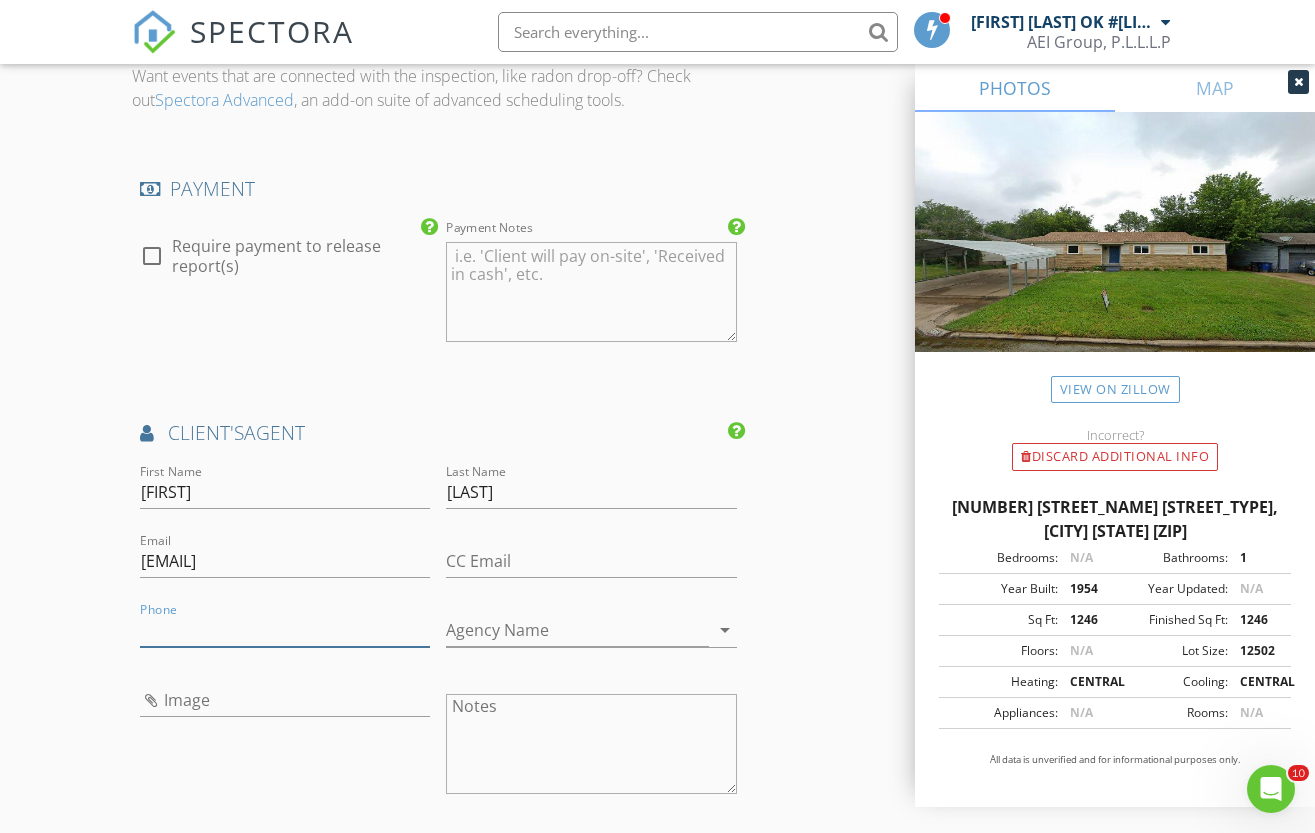 click on "Phone" at bounding box center [285, 630] 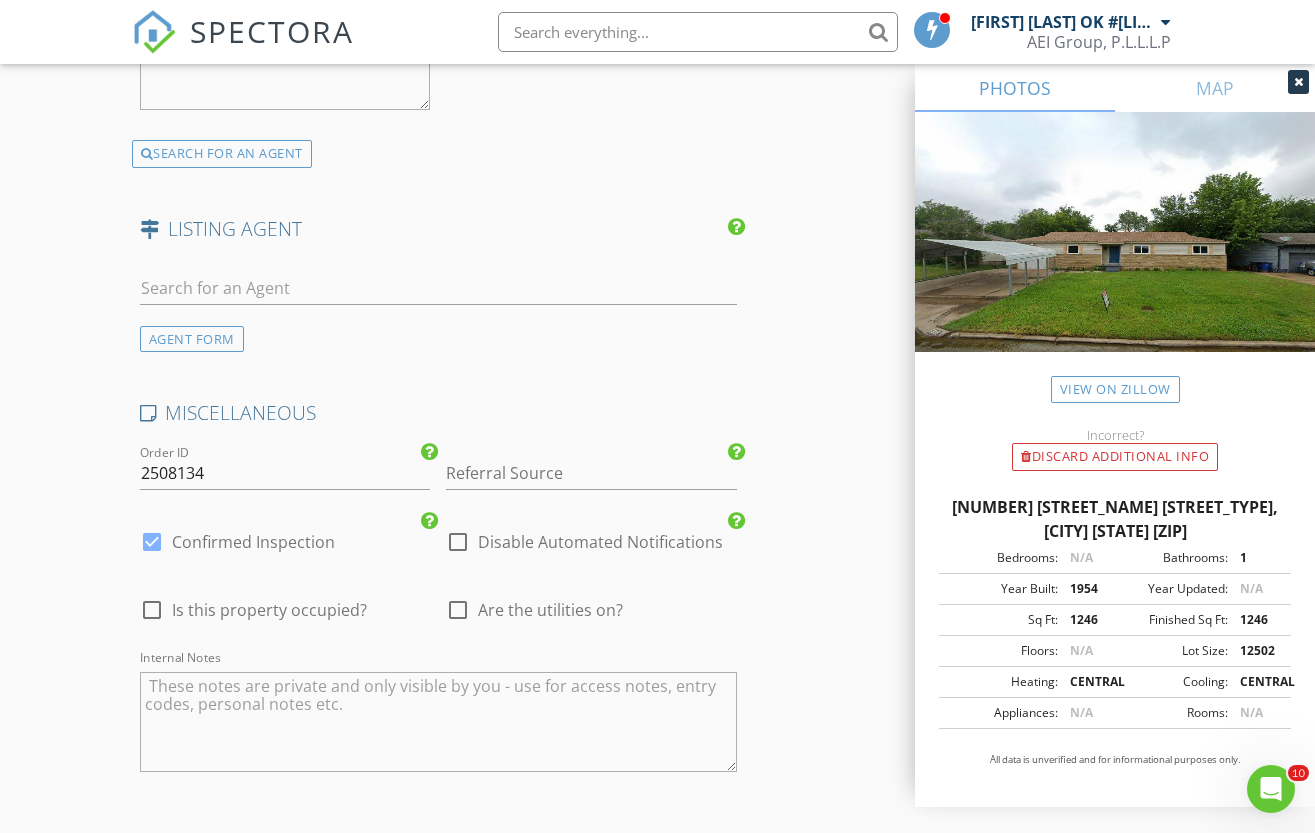 scroll, scrollTop: 2990, scrollLeft: 0, axis: vertical 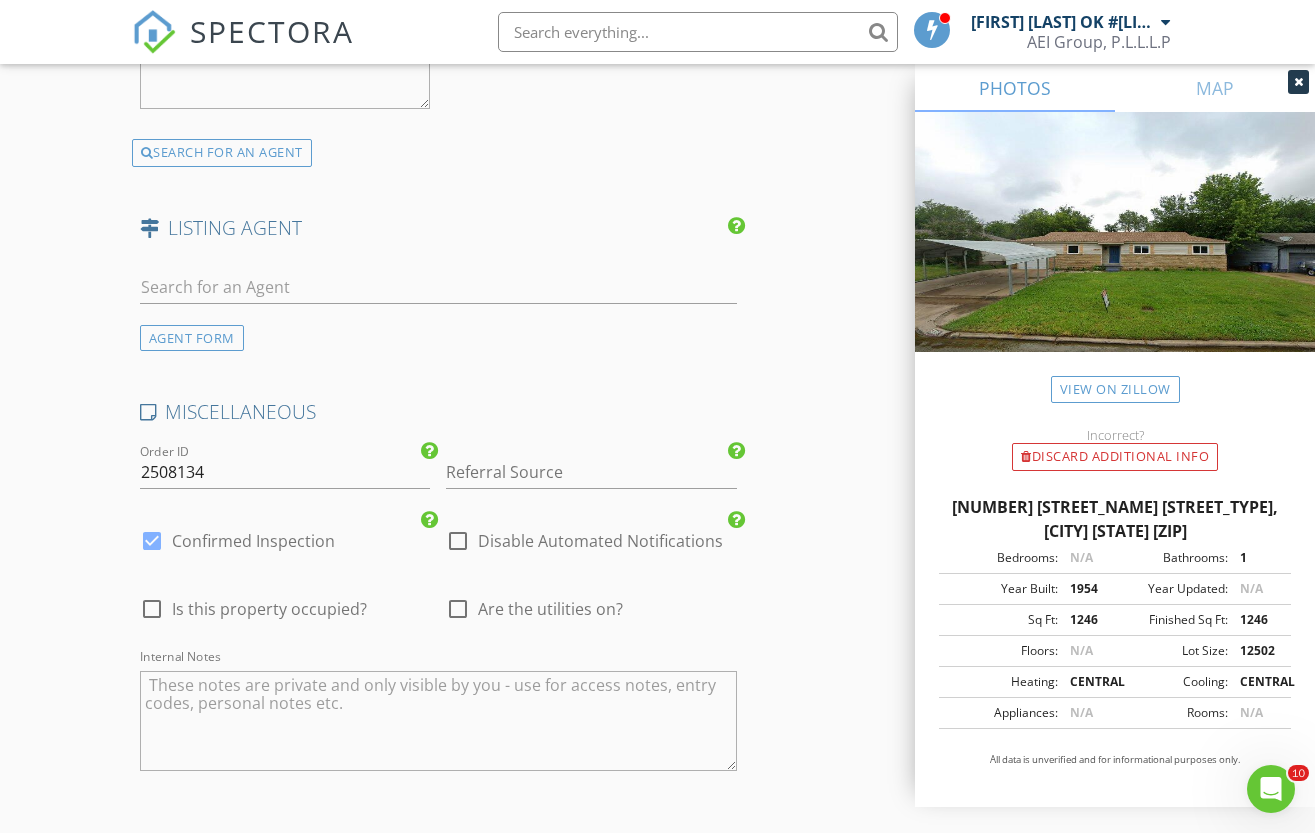 type on "[PHONE]" 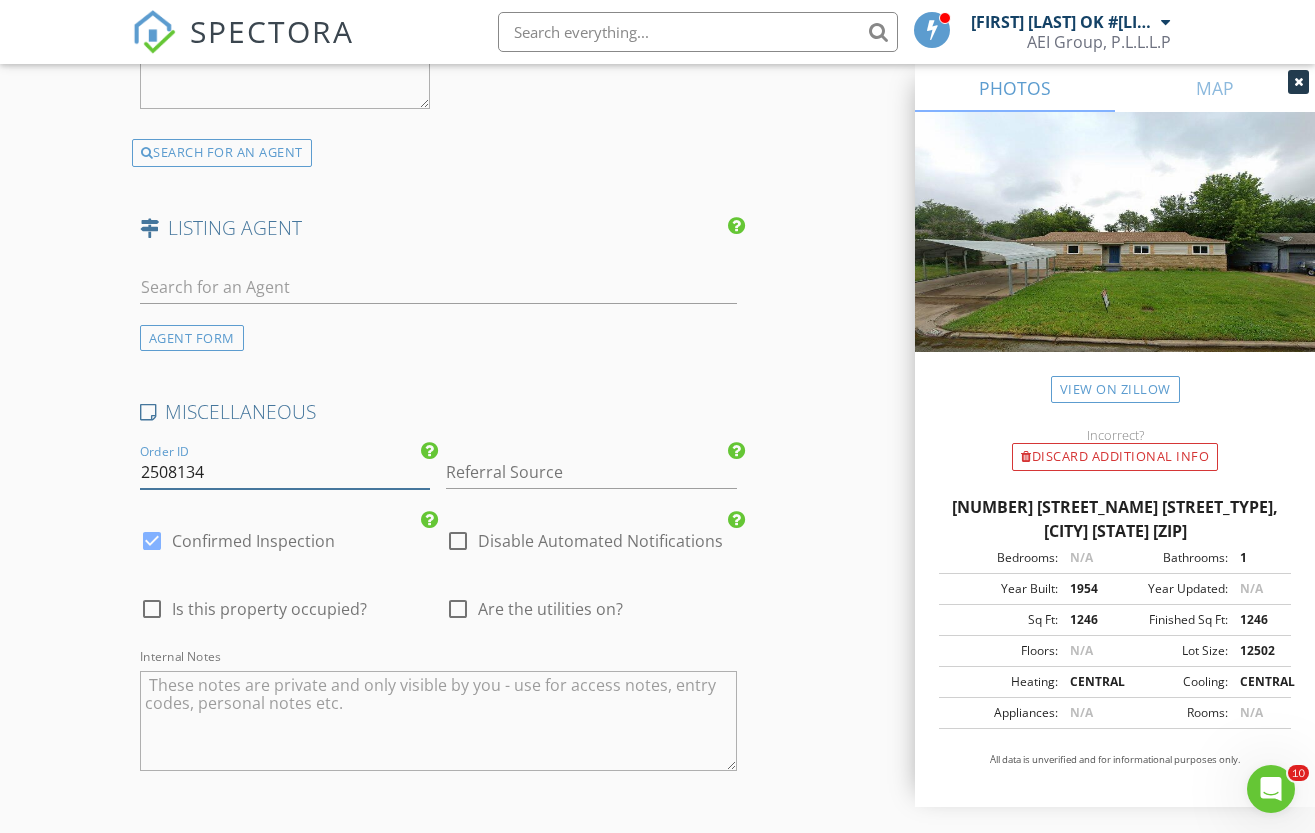 drag, startPoint x: 235, startPoint y: 511, endPoint x: 183, endPoint y: 513, distance: 52.03845 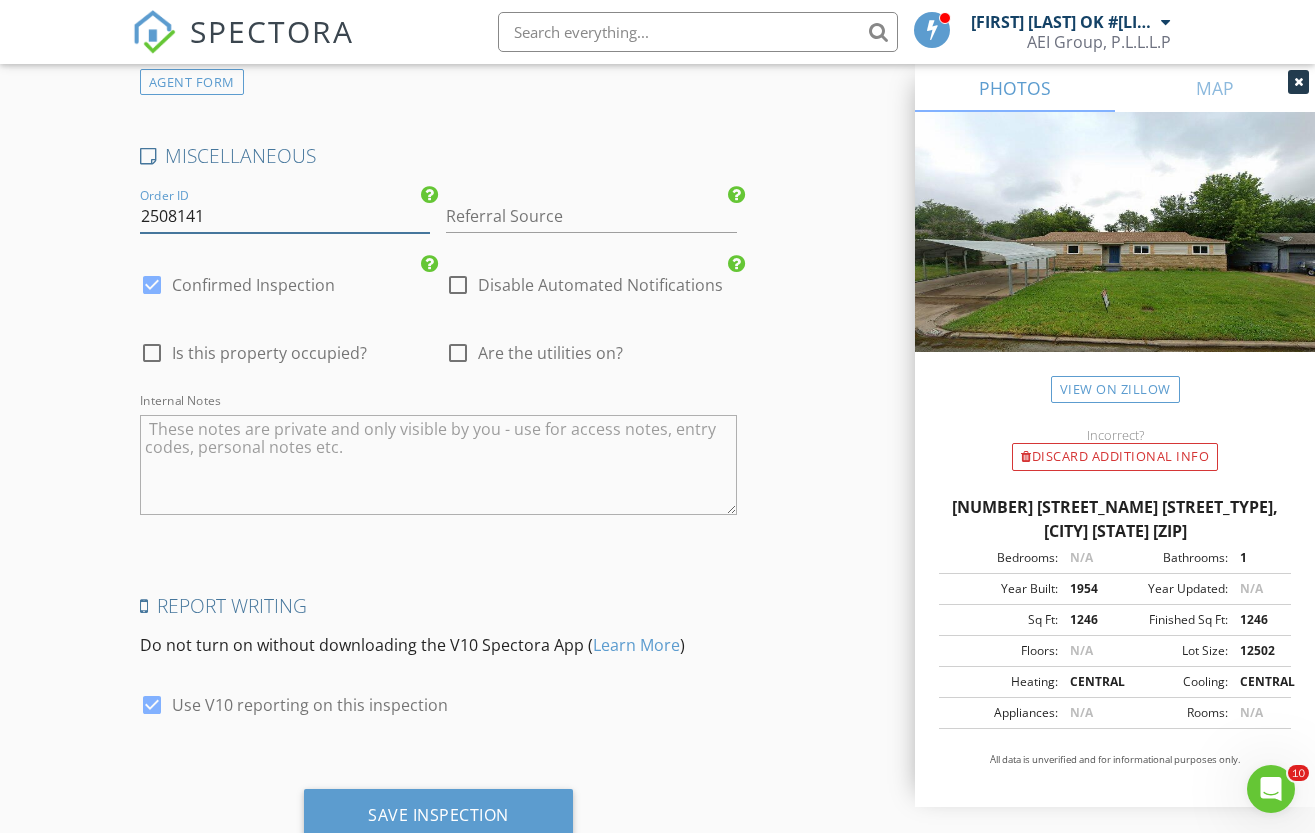 scroll, scrollTop: 3355, scrollLeft: 0, axis: vertical 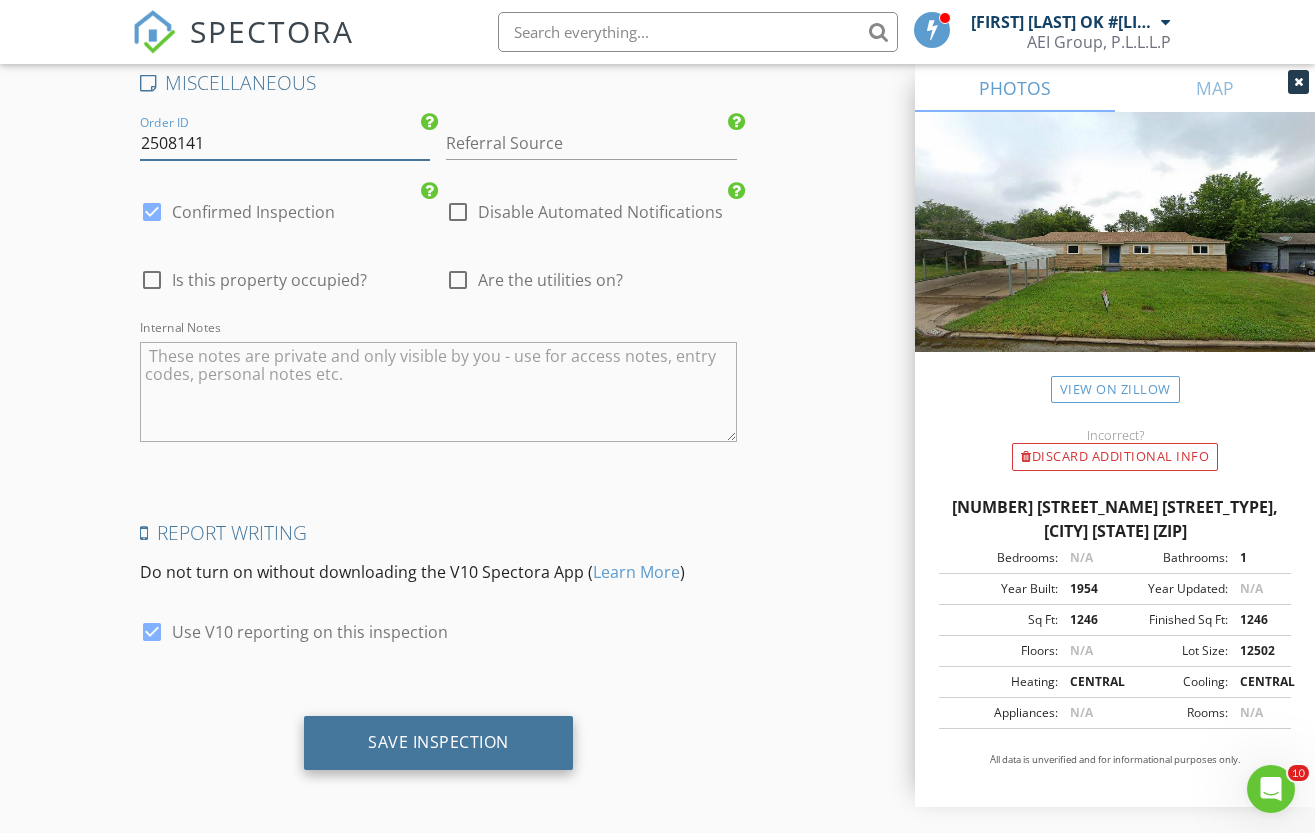 type on "2508141" 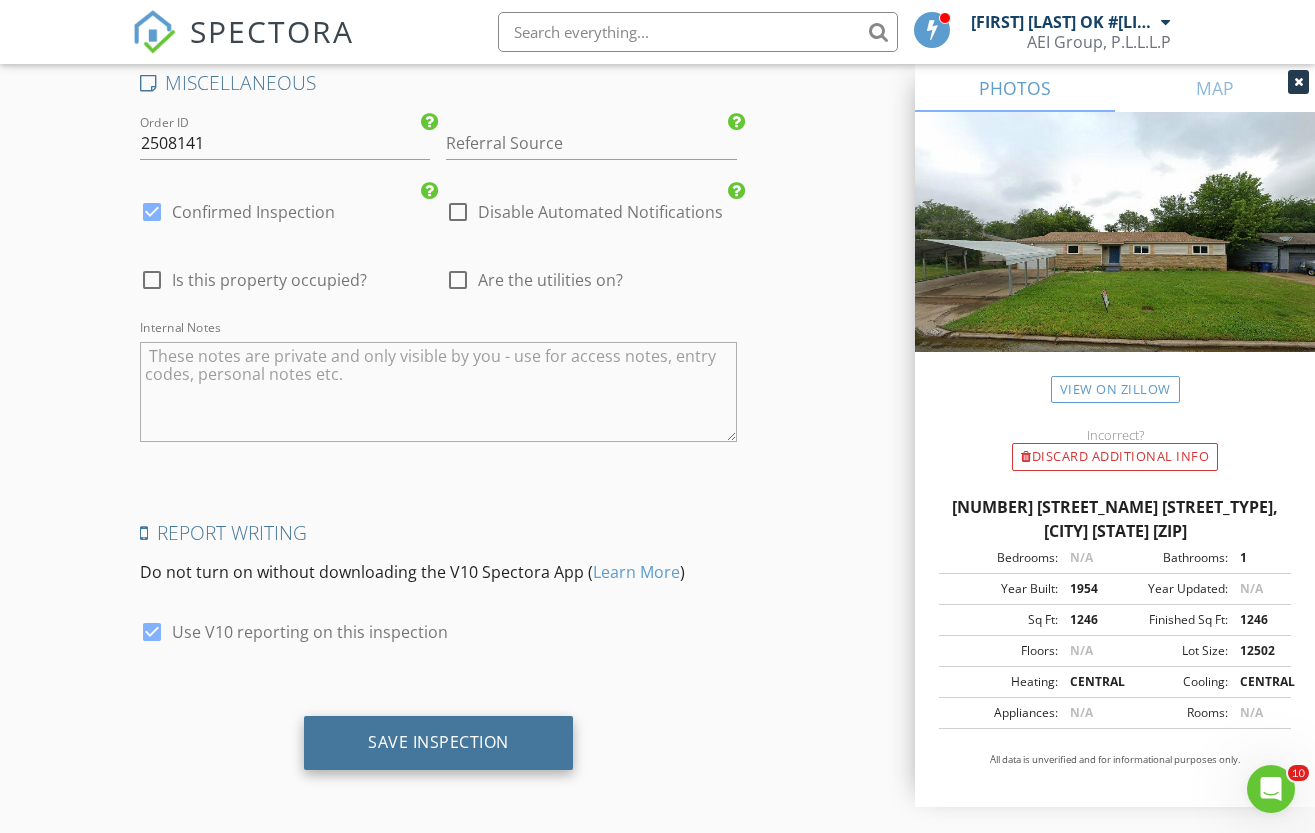 click on "Save Inspection" at bounding box center [438, 742] 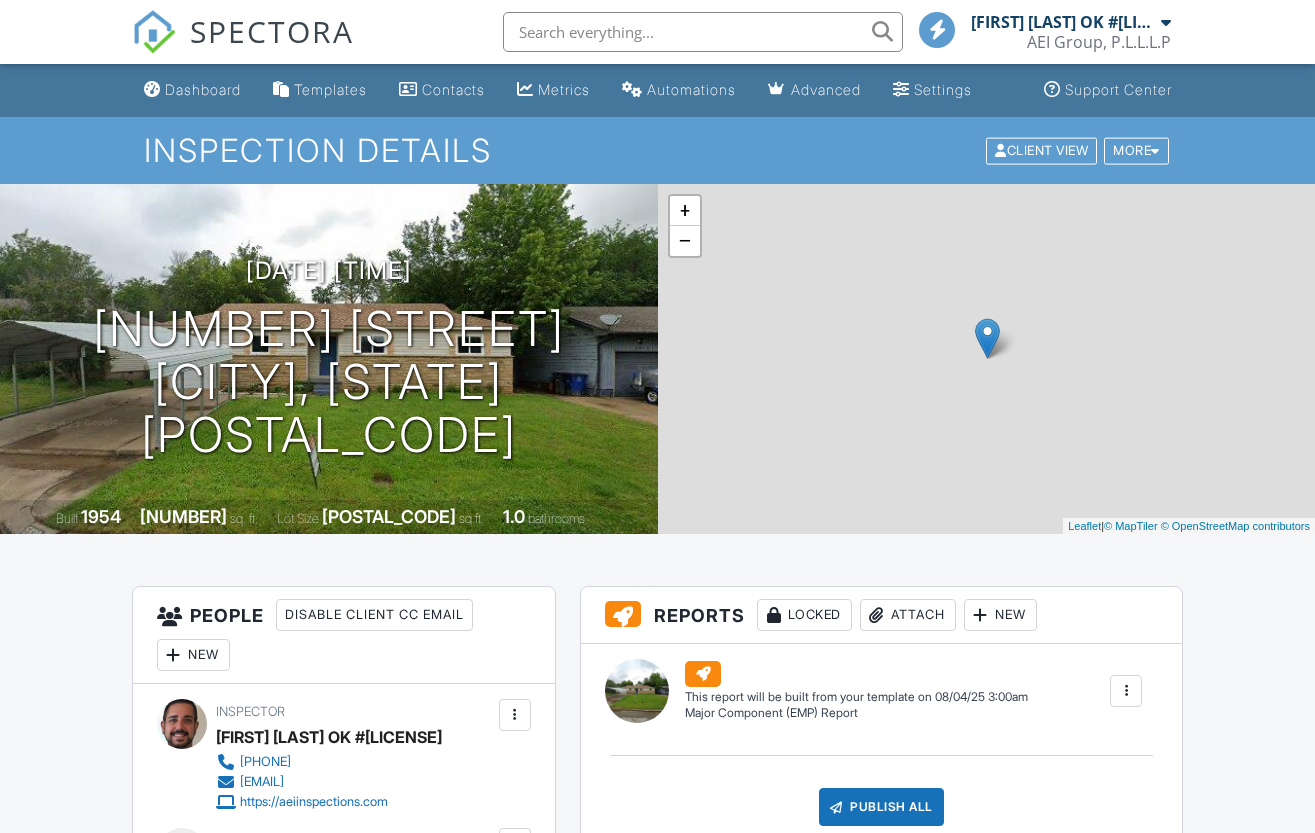 scroll, scrollTop: 0, scrollLeft: 0, axis: both 